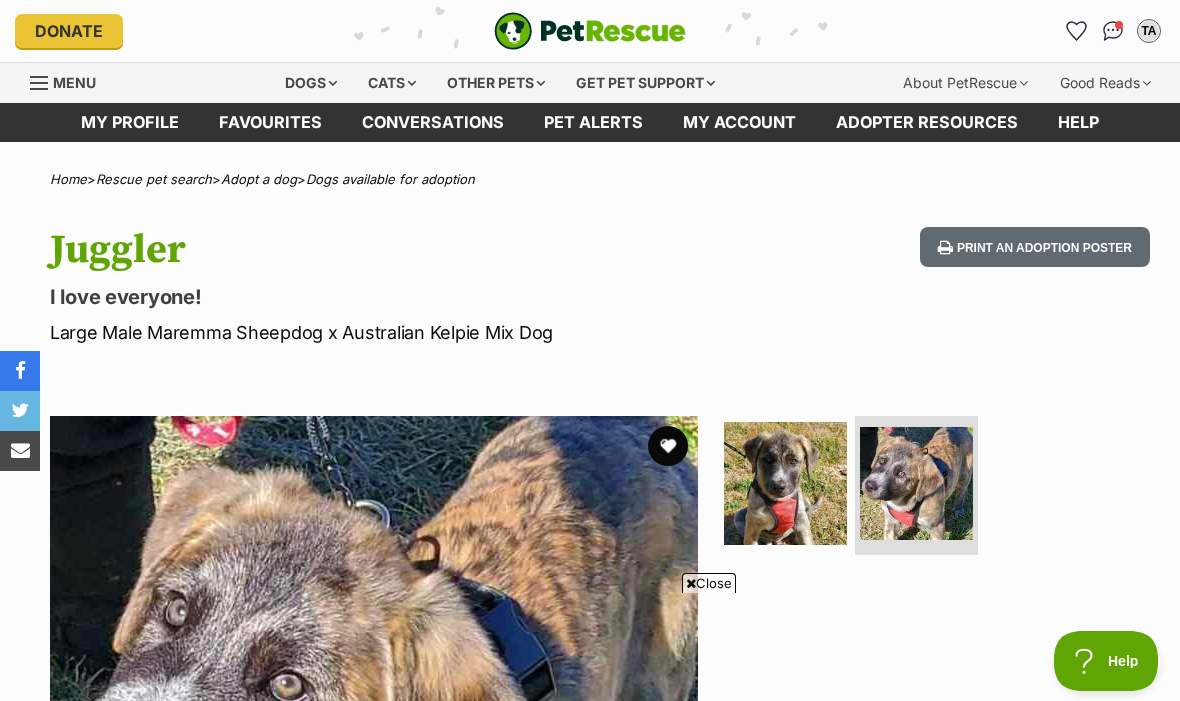 scroll, scrollTop: 284, scrollLeft: 0, axis: vertical 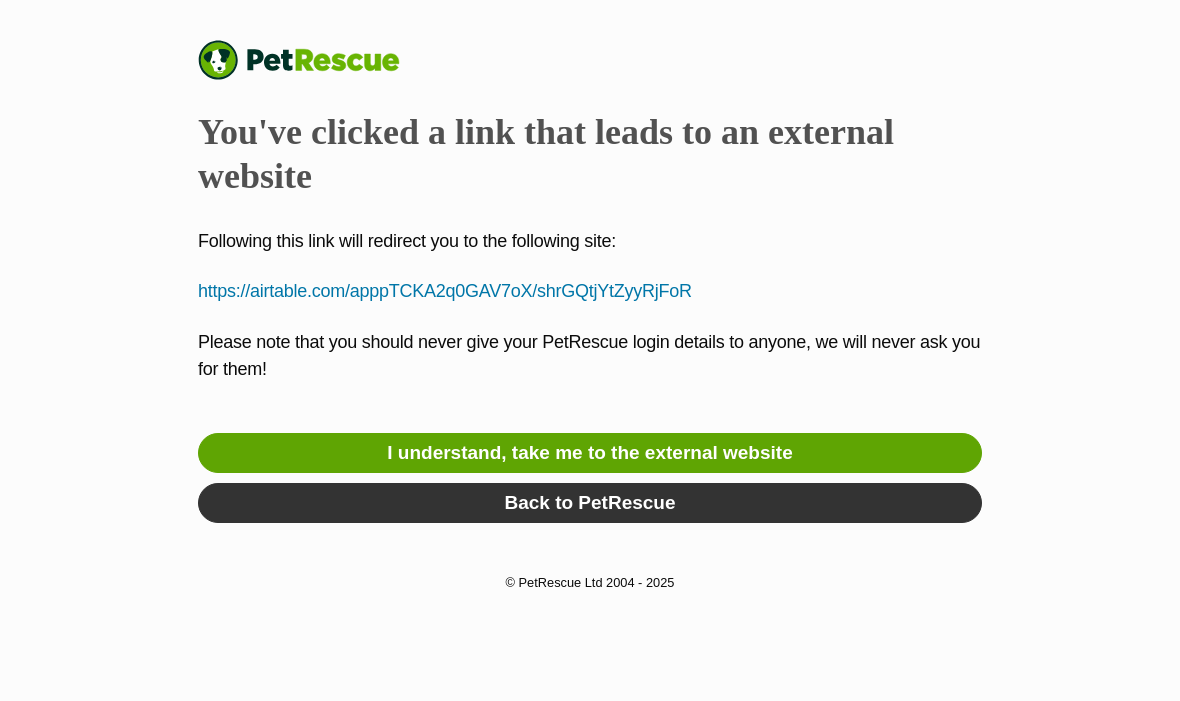 click on "I understand, take me to the external website" at bounding box center [590, 453] 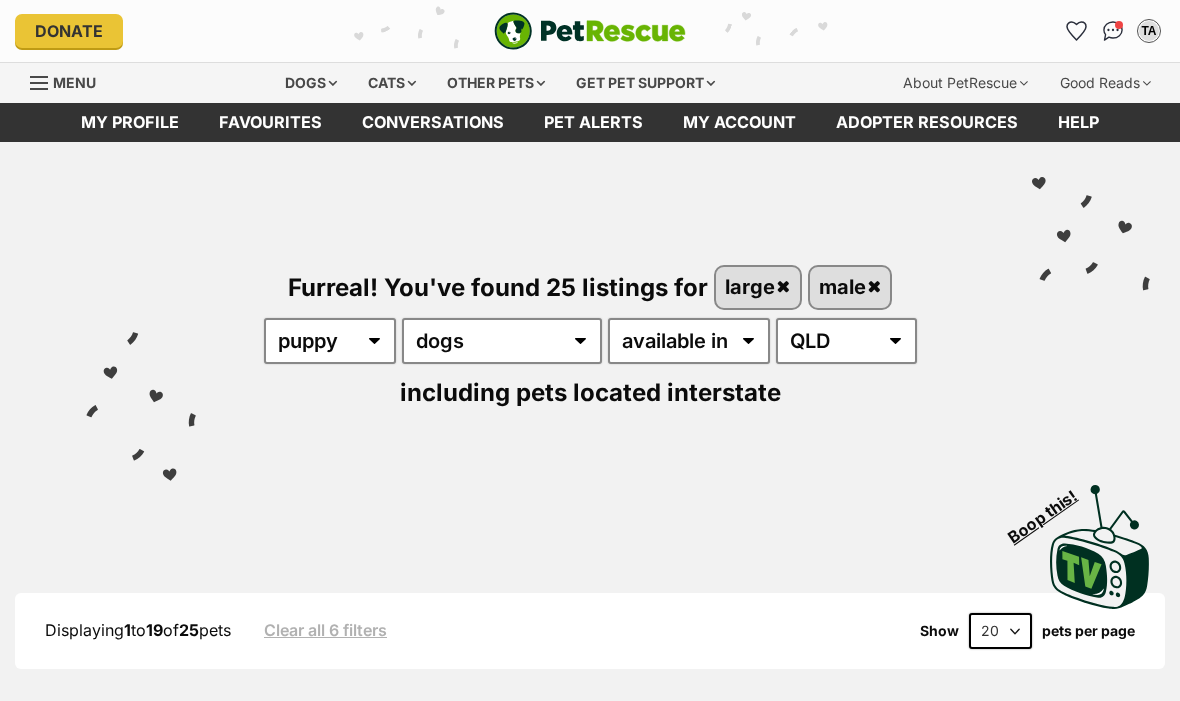 scroll, scrollTop: 3955, scrollLeft: 0, axis: vertical 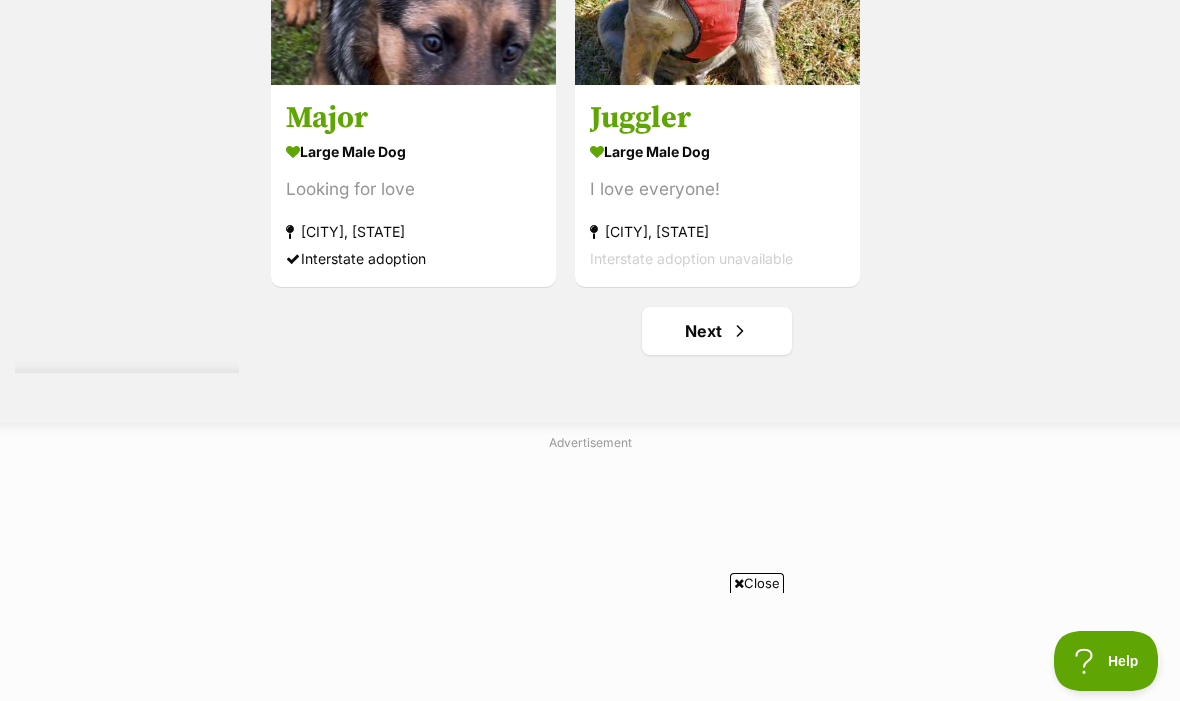 click on "Next" at bounding box center (717, 331) 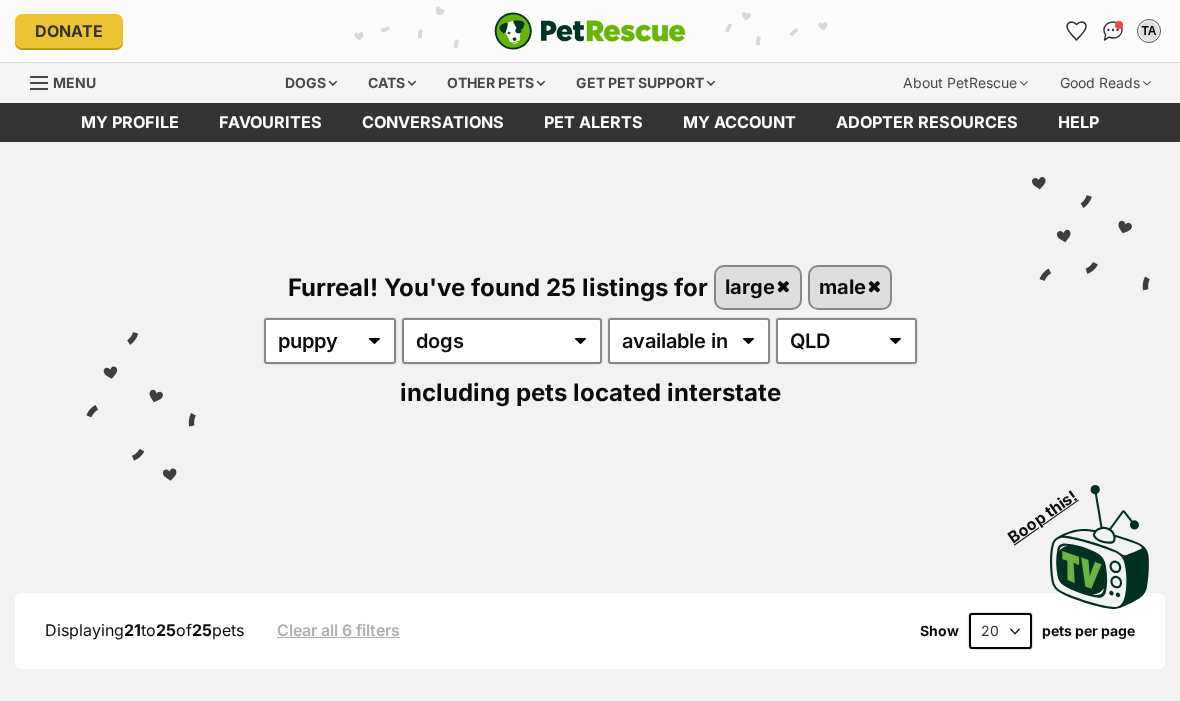 scroll, scrollTop: 0, scrollLeft: 0, axis: both 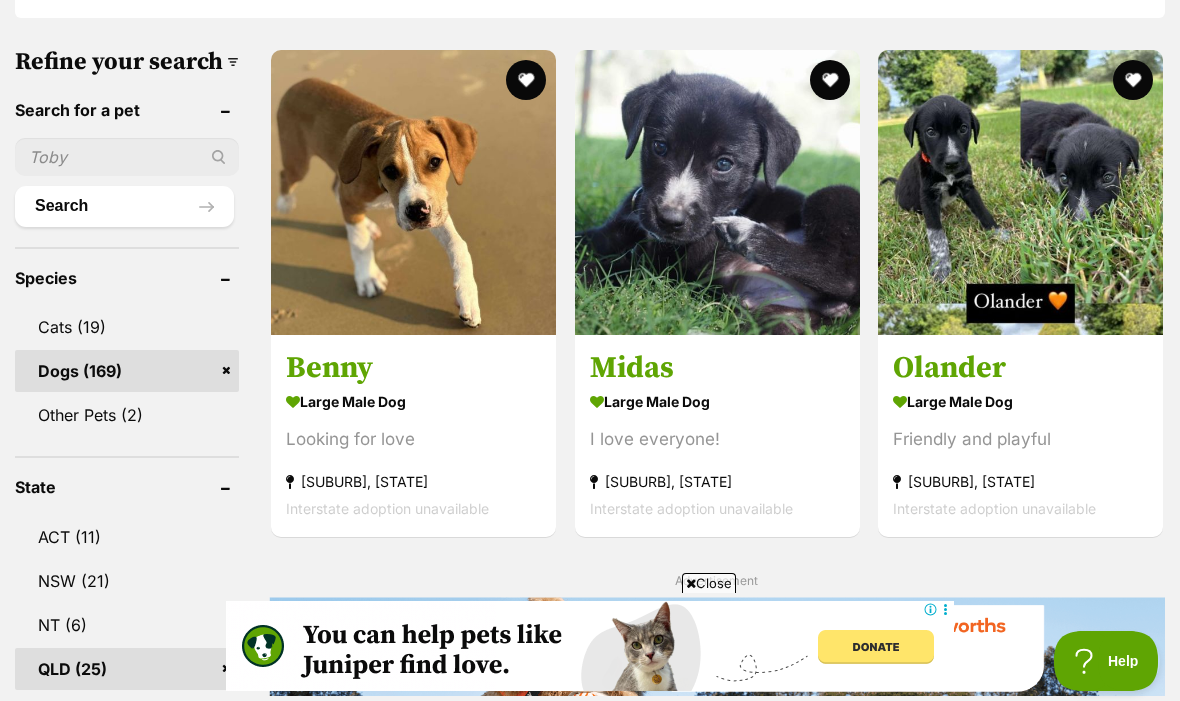 click at bounding box center [413, 192] 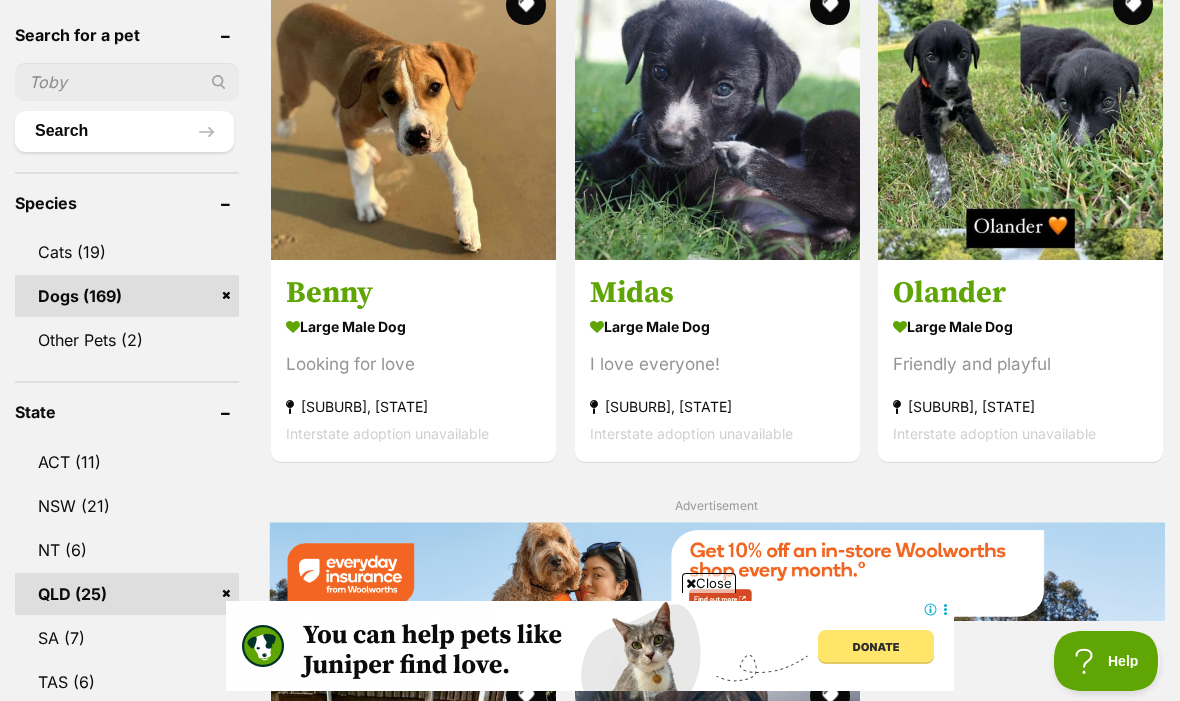 click at bounding box center (717, 117) 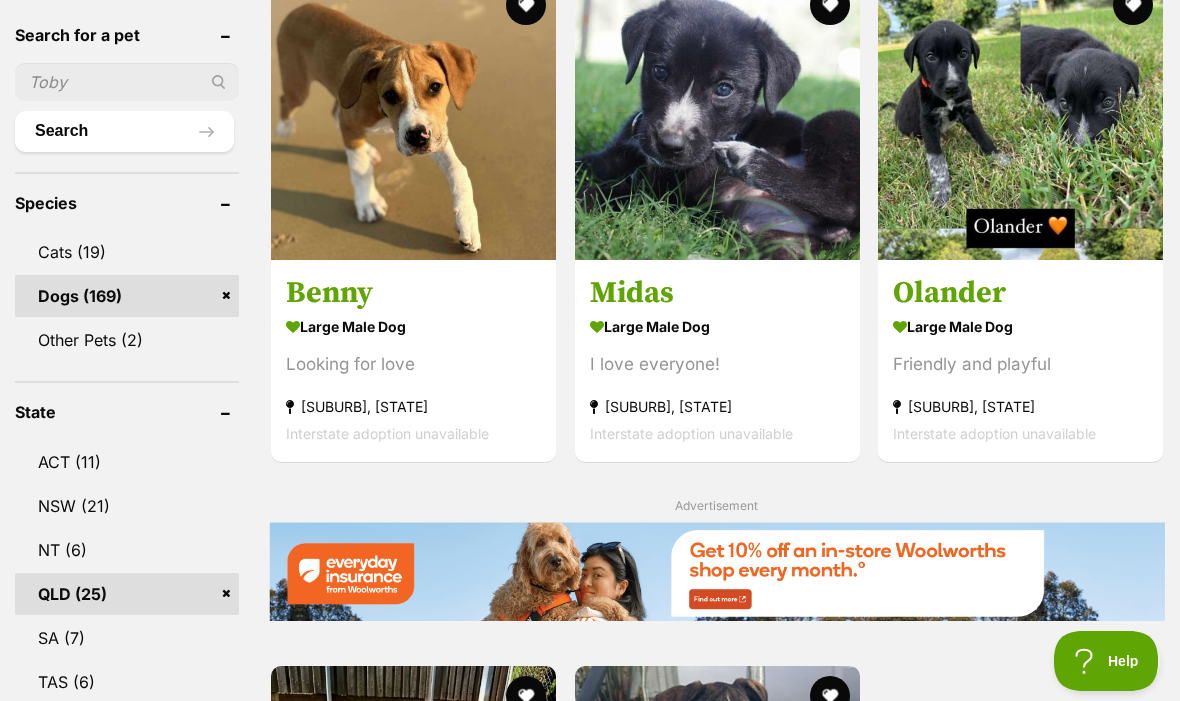 scroll, scrollTop: 726, scrollLeft: 0, axis: vertical 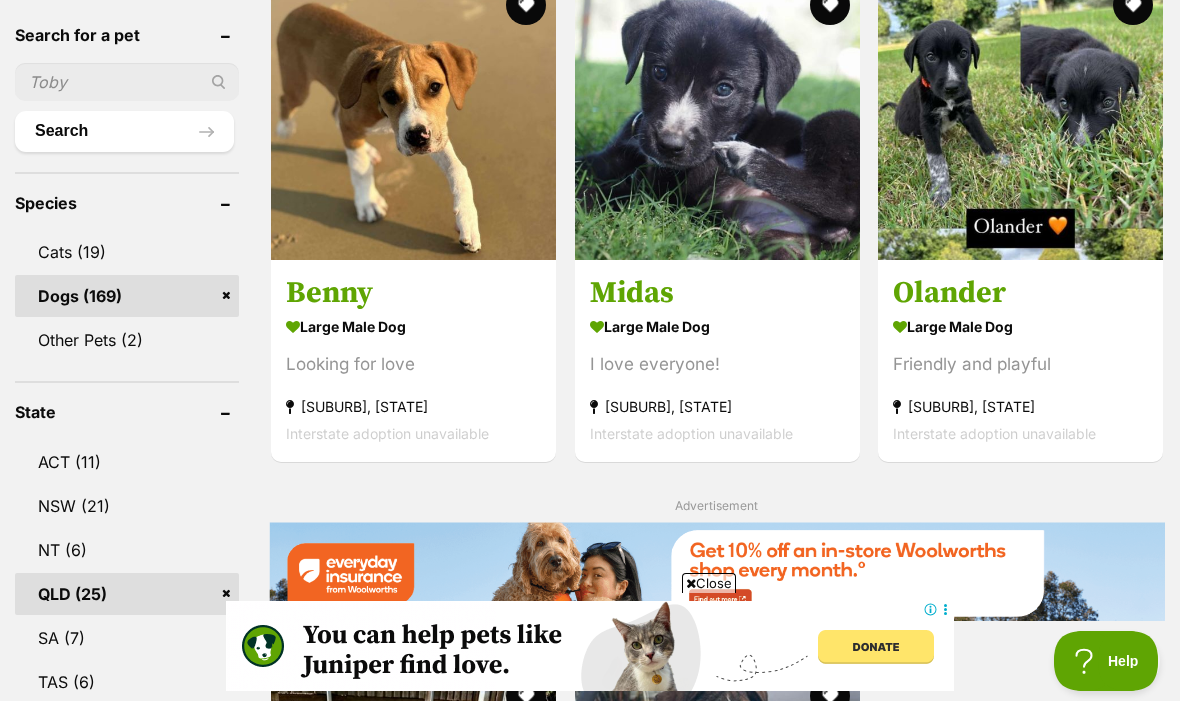 click at bounding box center [1020, 117] 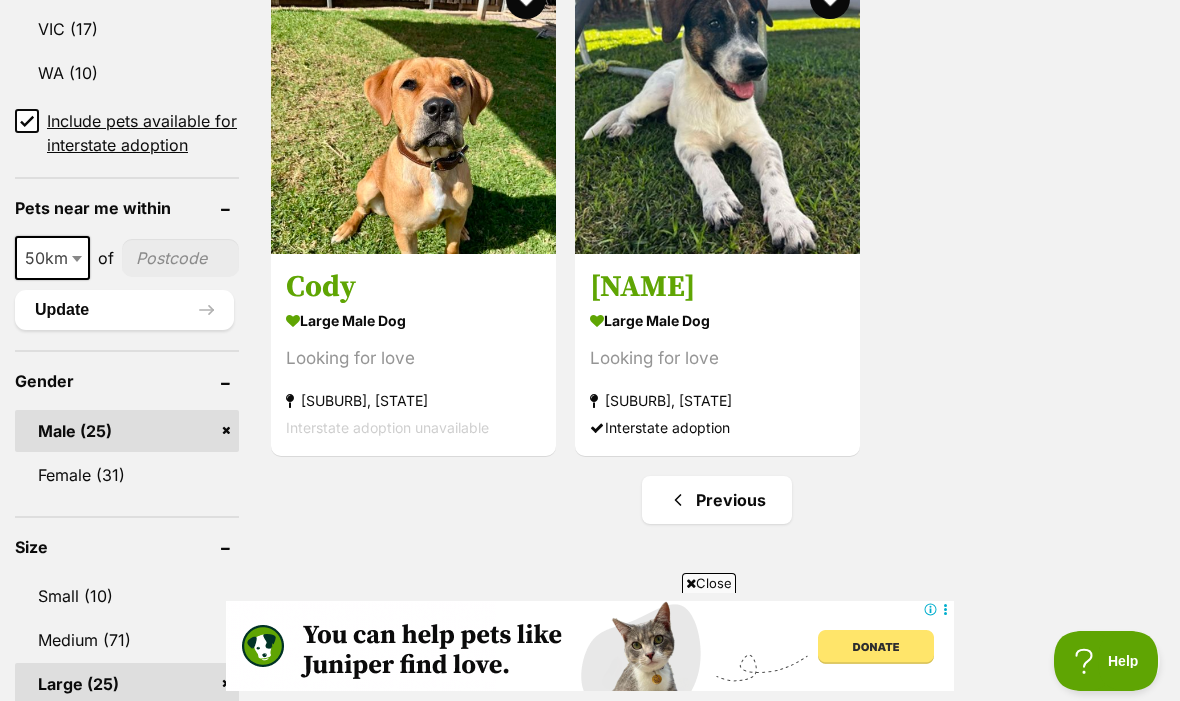 scroll, scrollTop: 1422, scrollLeft: 0, axis: vertical 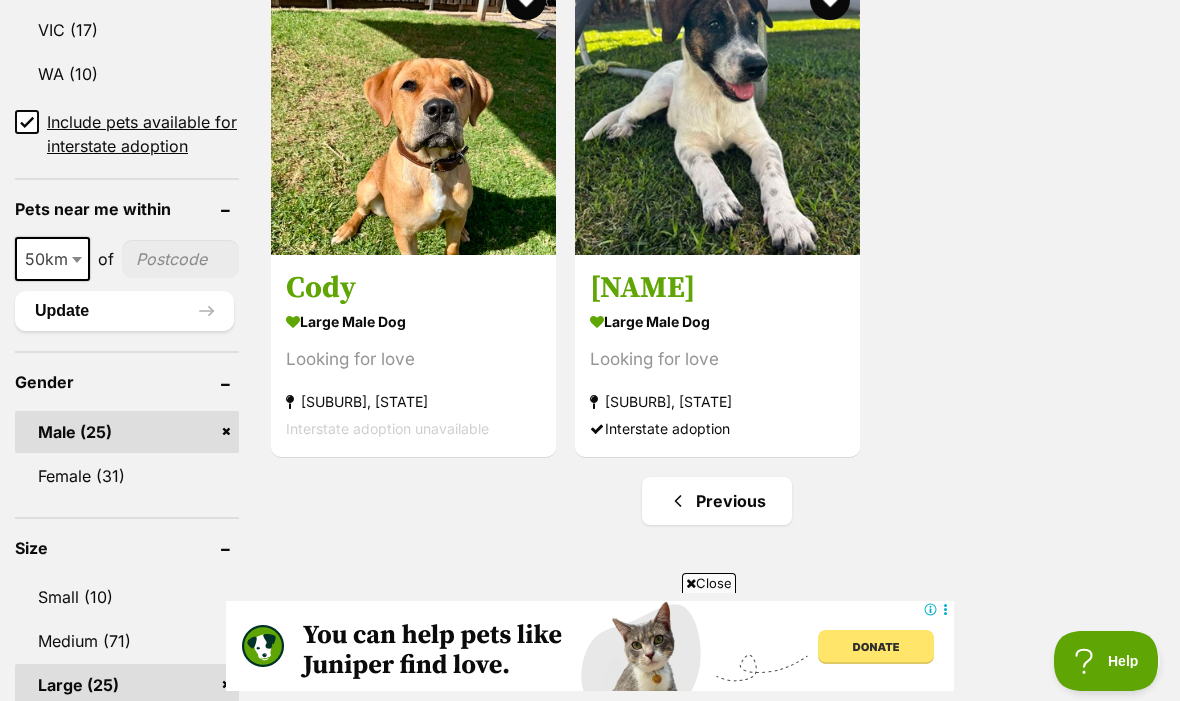 click on "Female (31)" at bounding box center (127, 476) 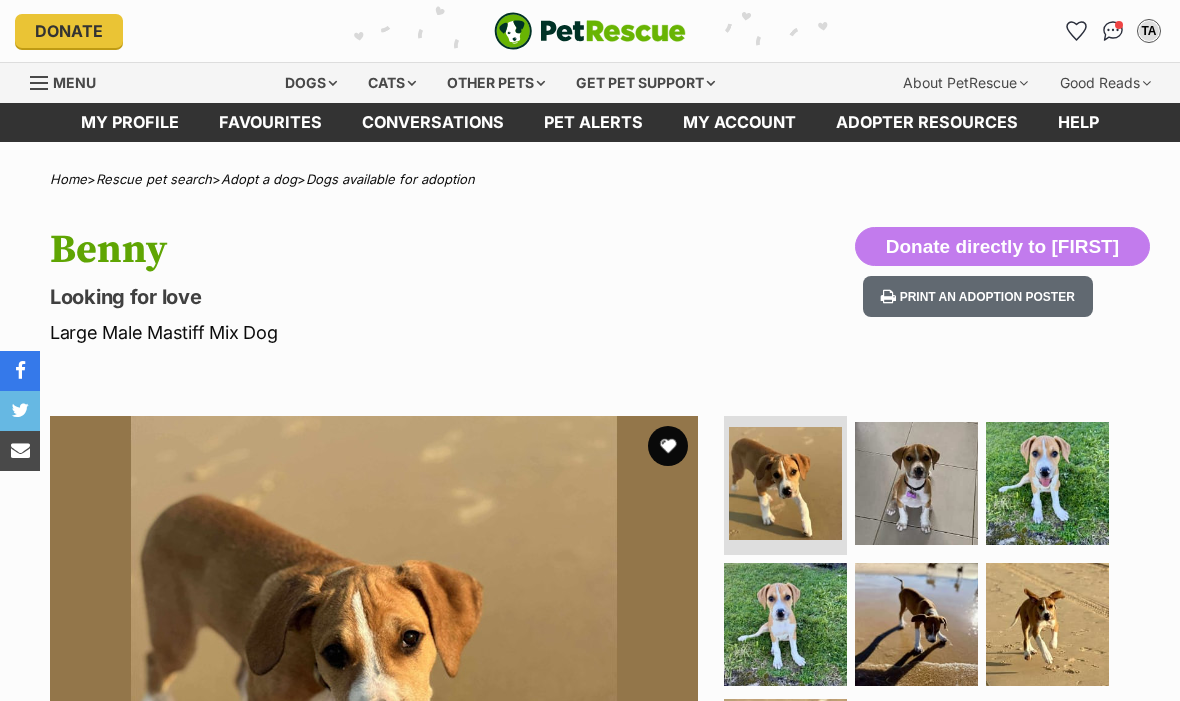 scroll, scrollTop: 0, scrollLeft: 0, axis: both 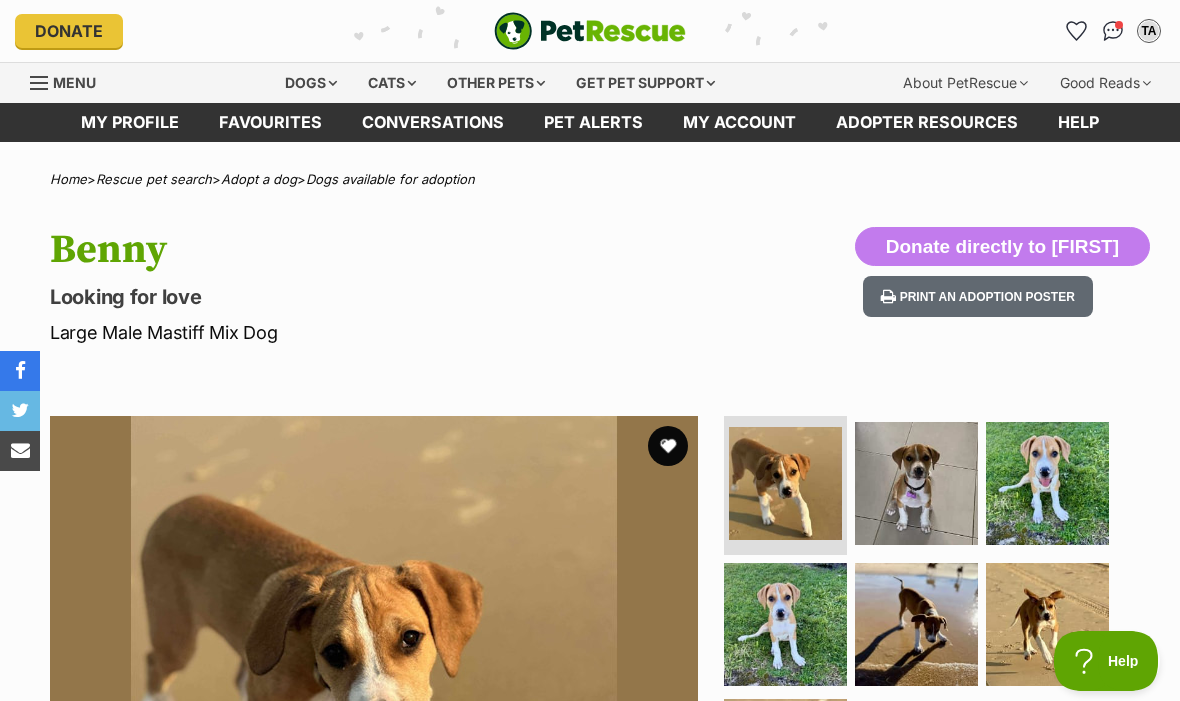 click at bounding box center [916, 483] 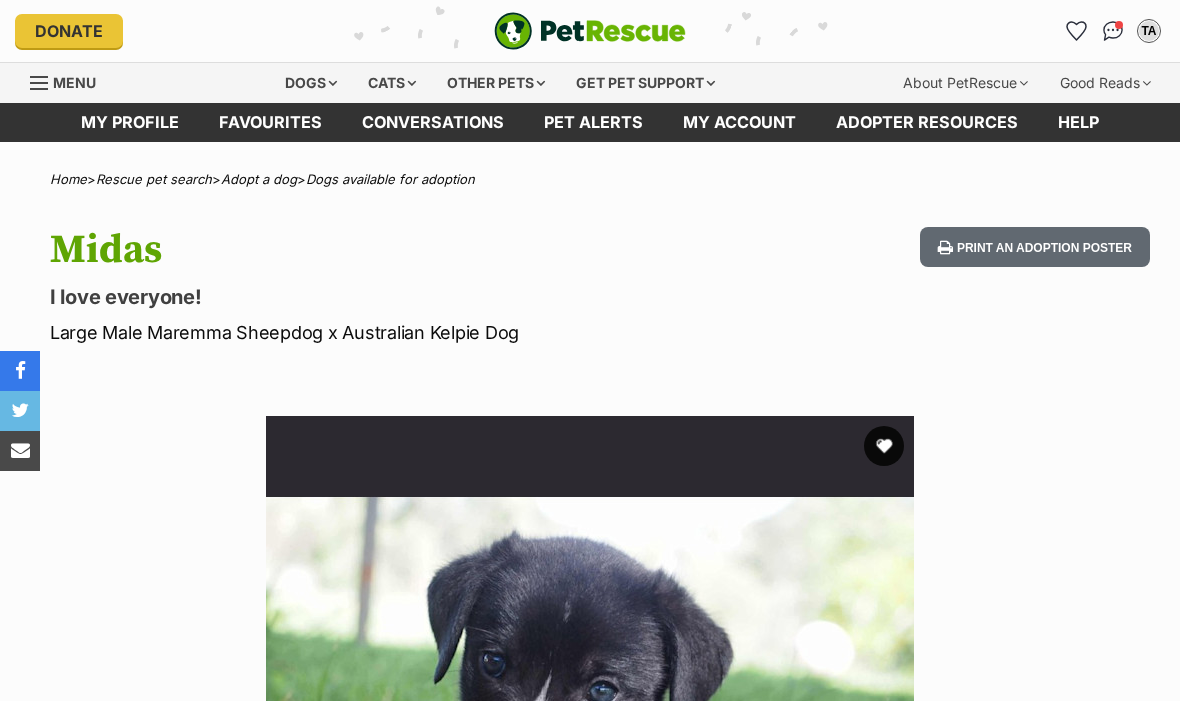 scroll, scrollTop: 0, scrollLeft: 0, axis: both 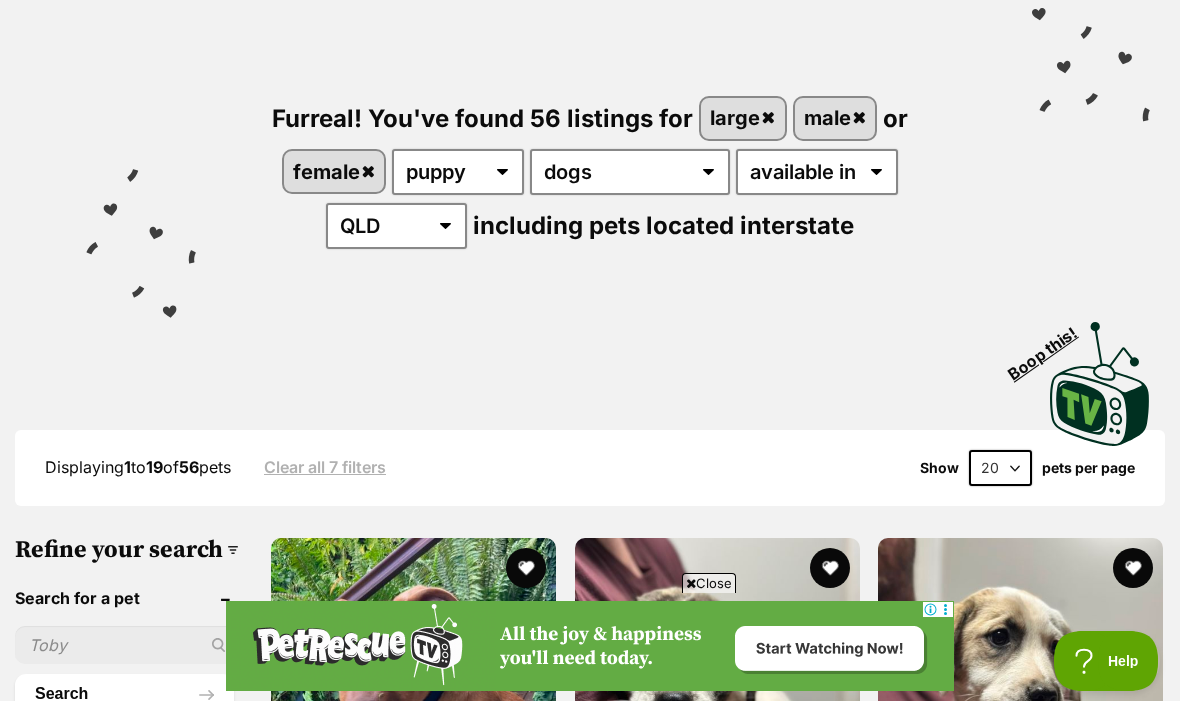 click on "male" at bounding box center (835, 118) 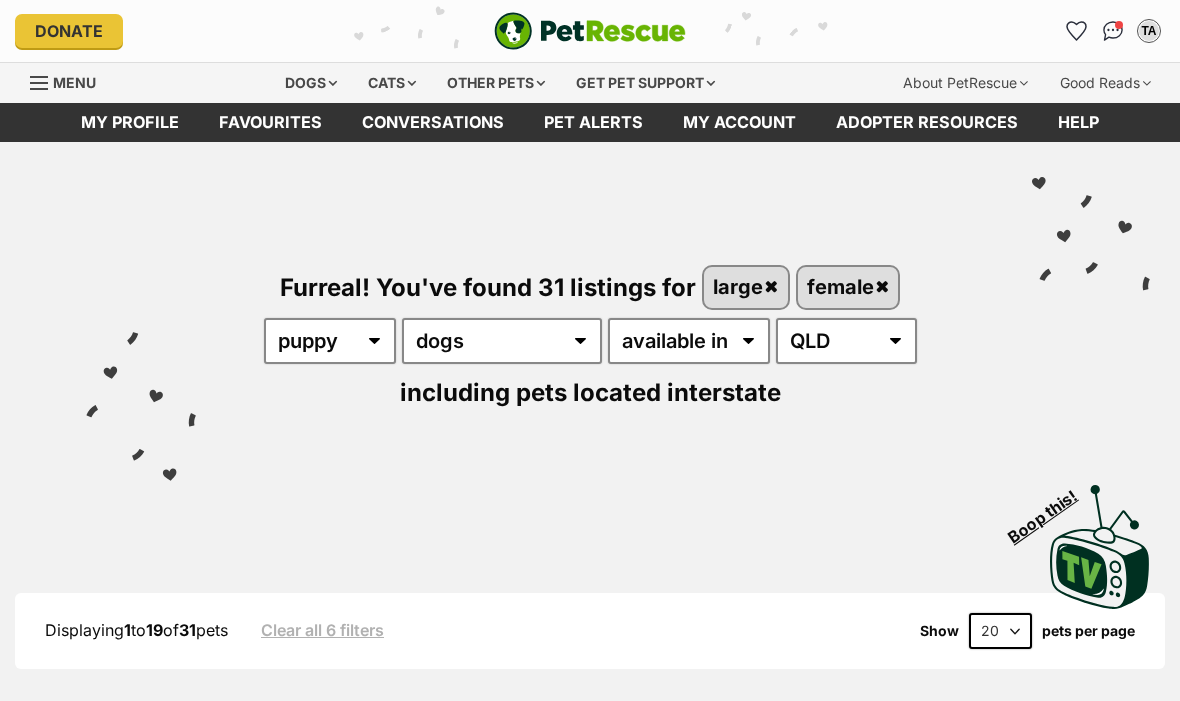 scroll, scrollTop: 0, scrollLeft: 0, axis: both 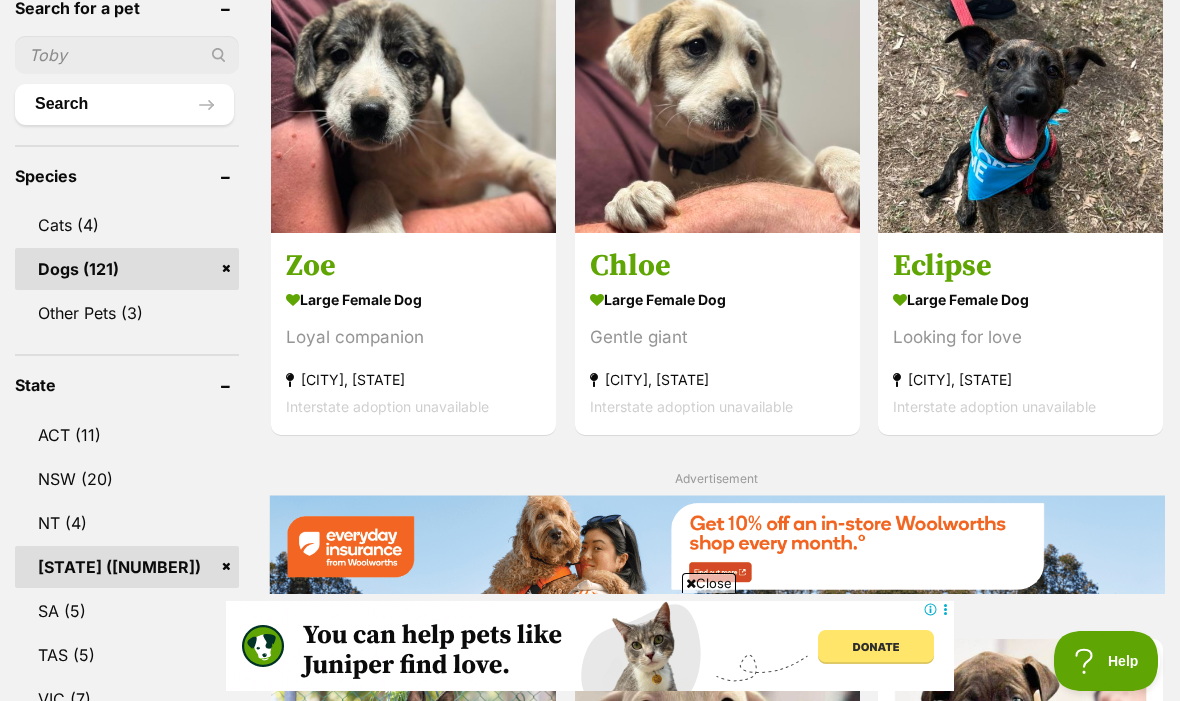 click at bounding box center [717, 90] 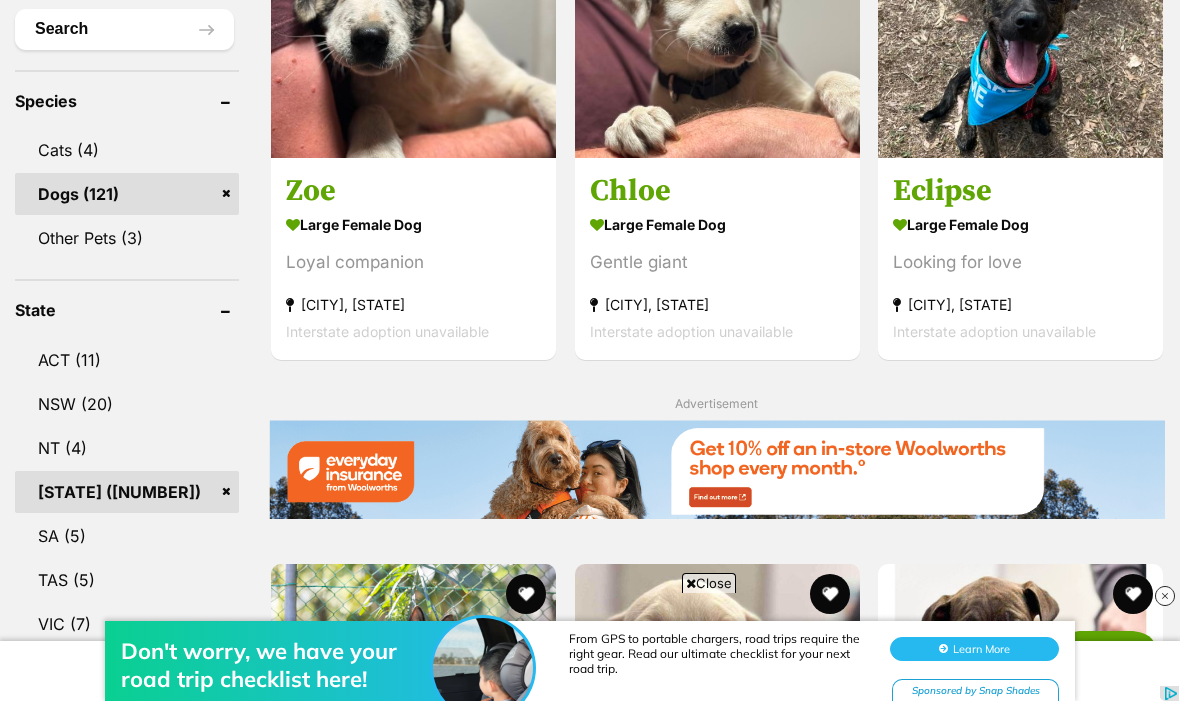 scroll, scrollTop: 0, scrollLeft: 0, axis: both 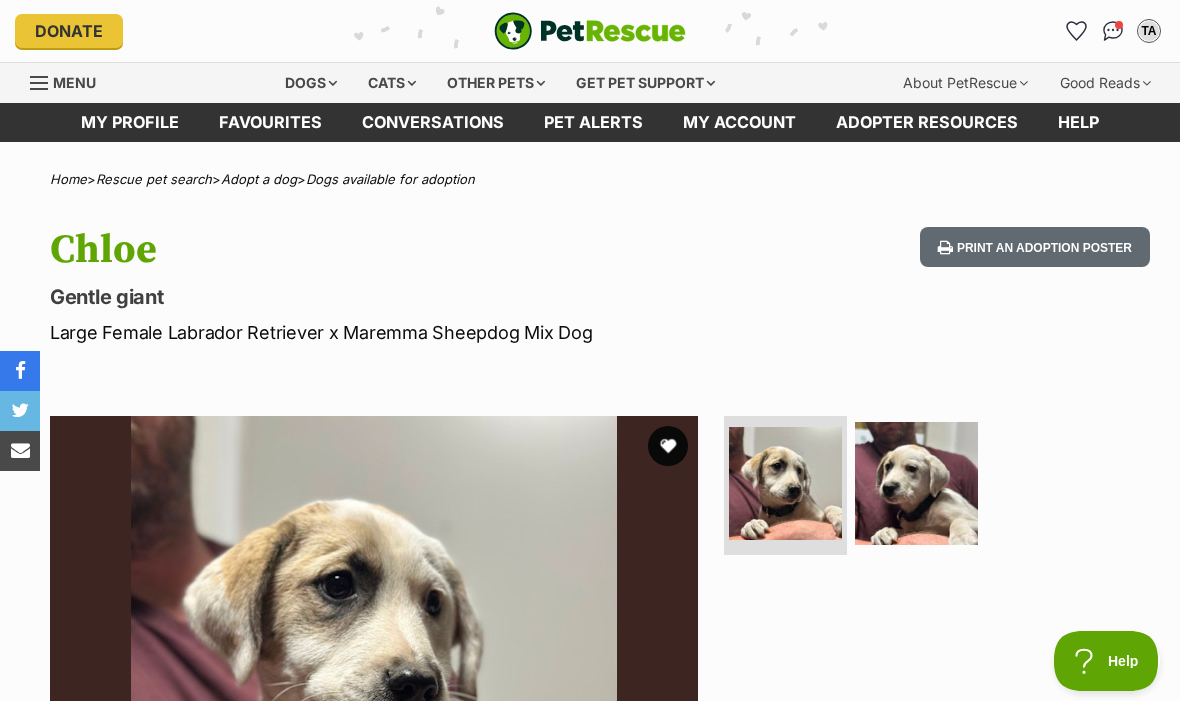 click at bounding box center (916, 483) 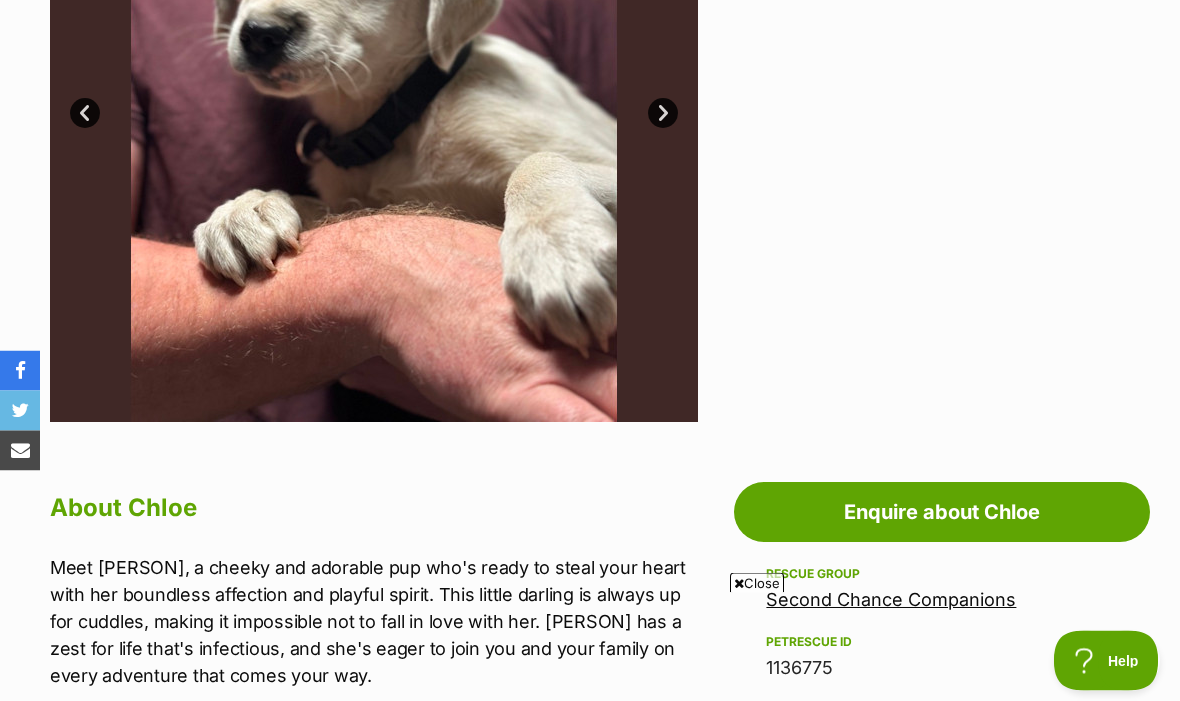 scroll, scrollTop: 625, scrollLeft: 0, axis: vertical 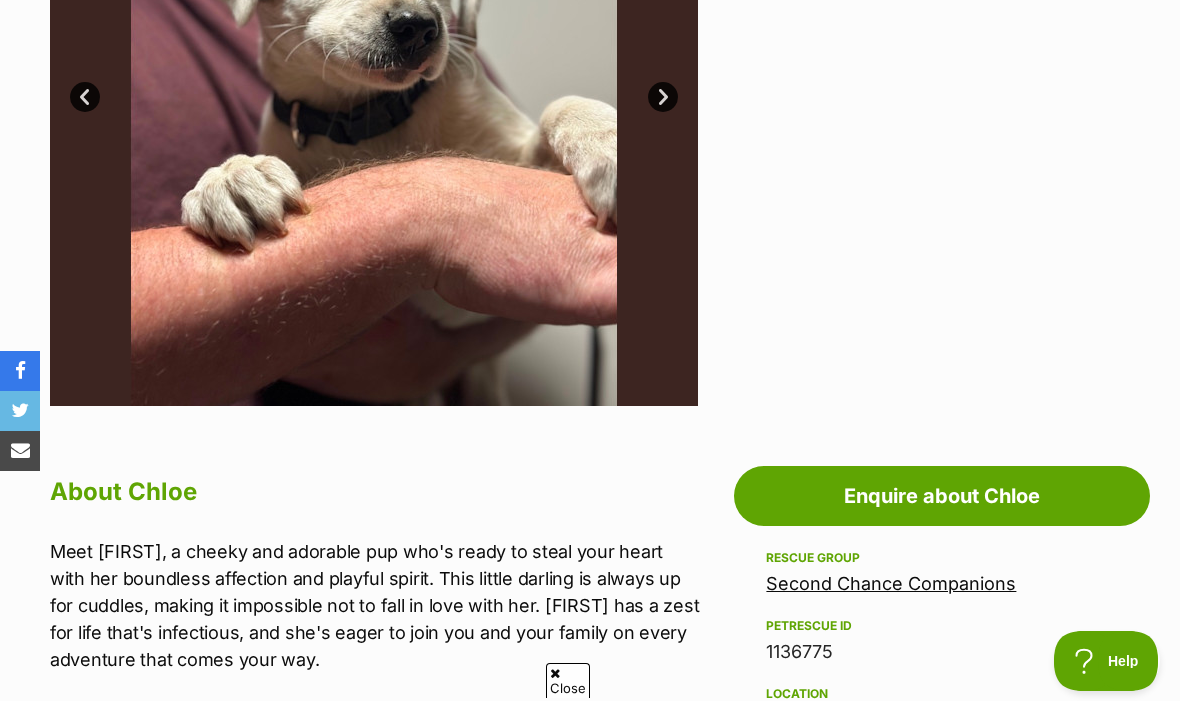 click on "Second Chance Companions" at bounding box center (891, 583) 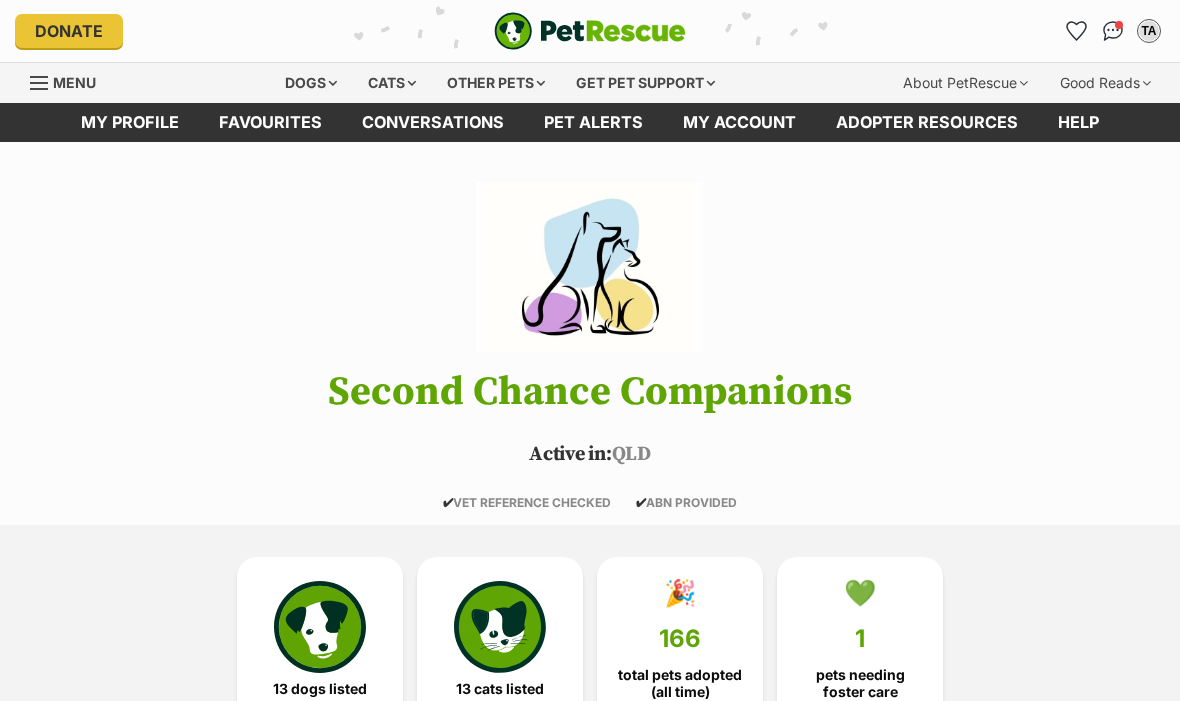 scroll, scrollTop: 0, scrollLeft: 0, axis: both 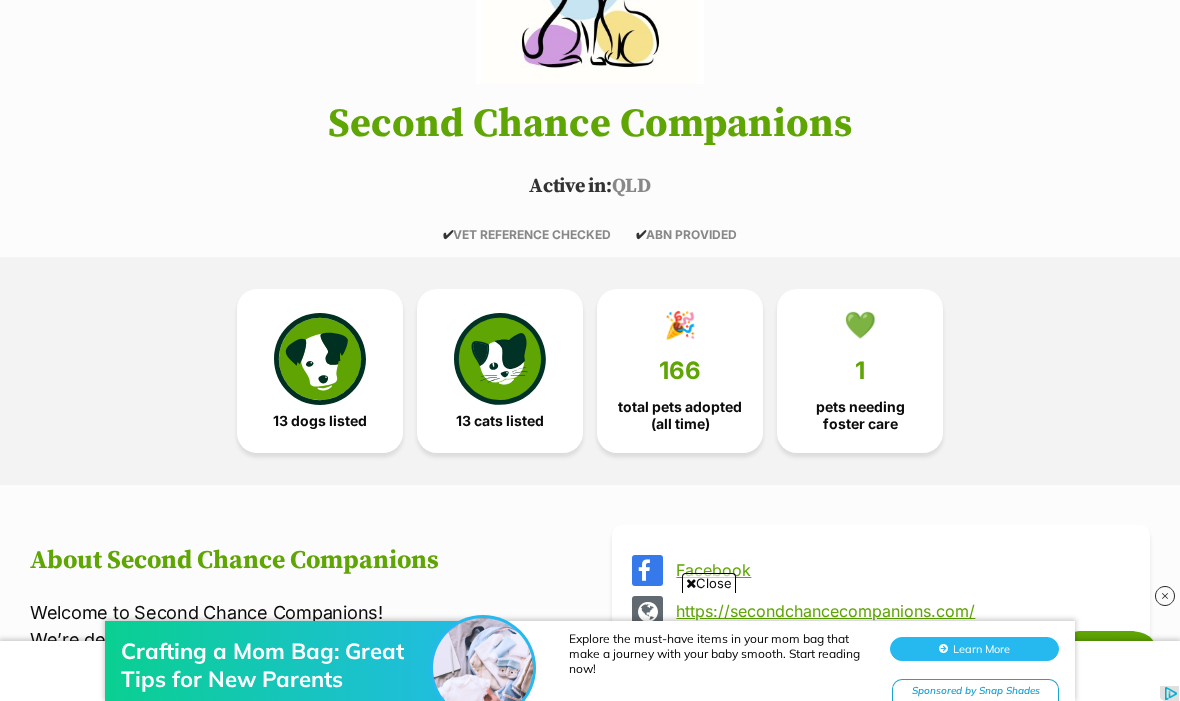 click at bounding box center [320, 359] 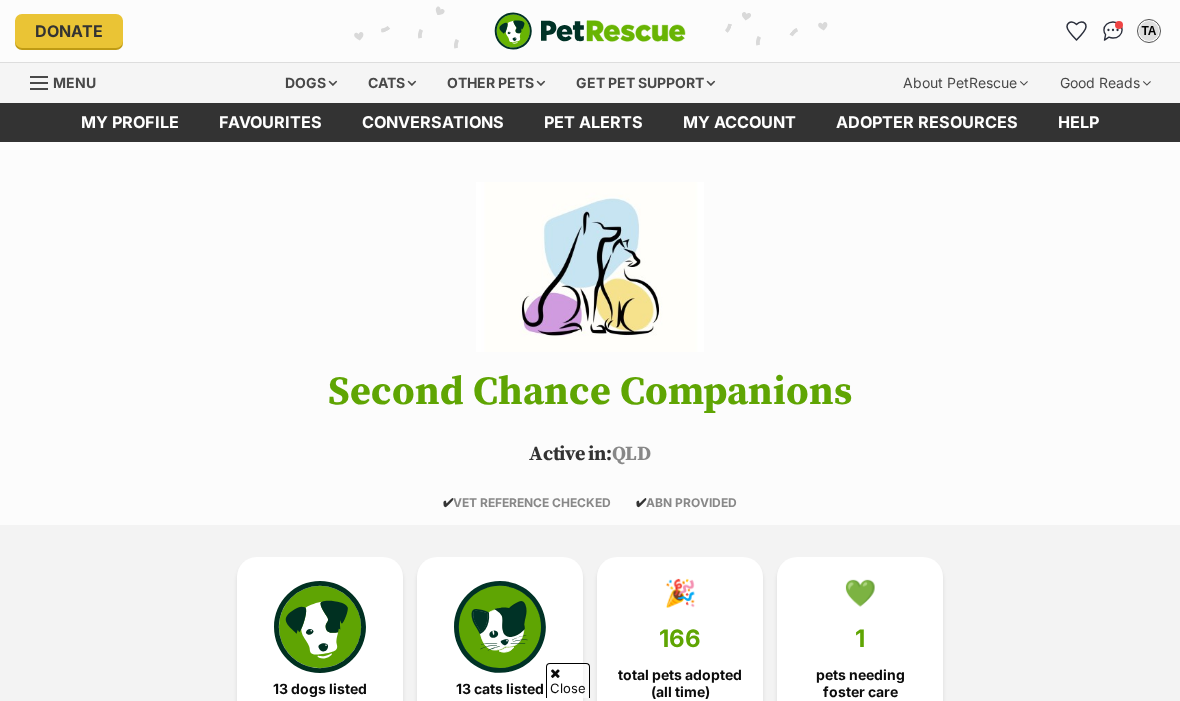 scroll, scrollTop: 1679, scrollLeft: 0, axis: vertical 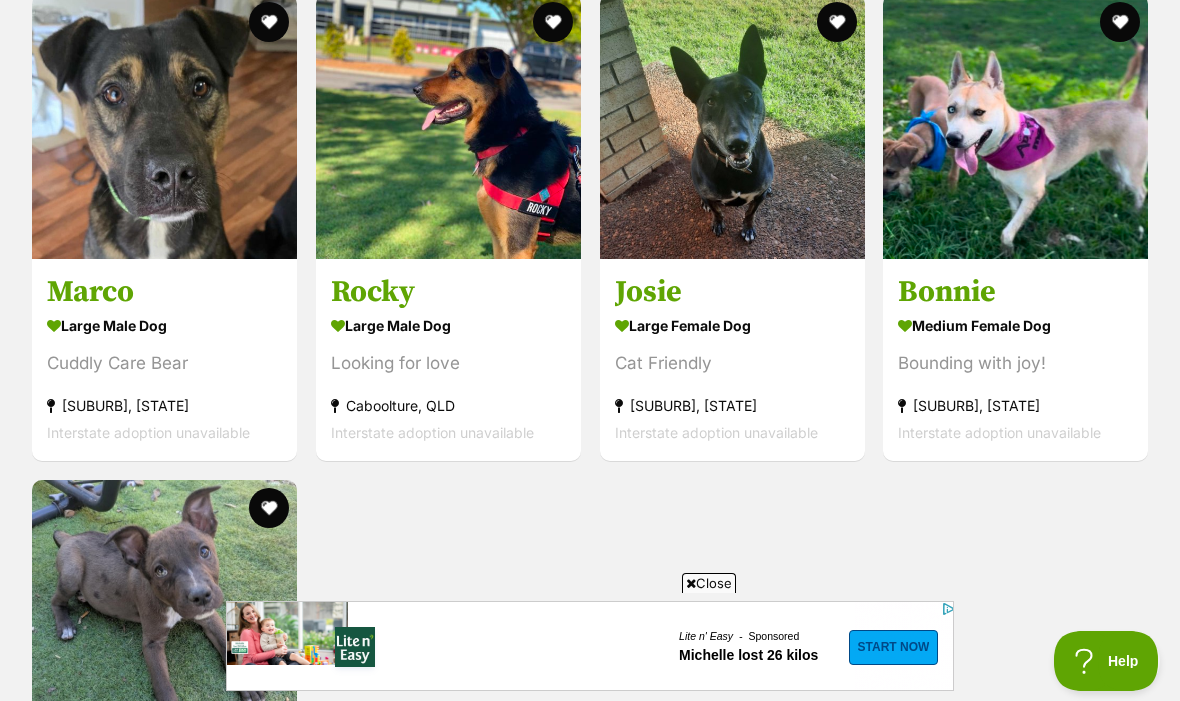 click at bounding box center (164, 126) 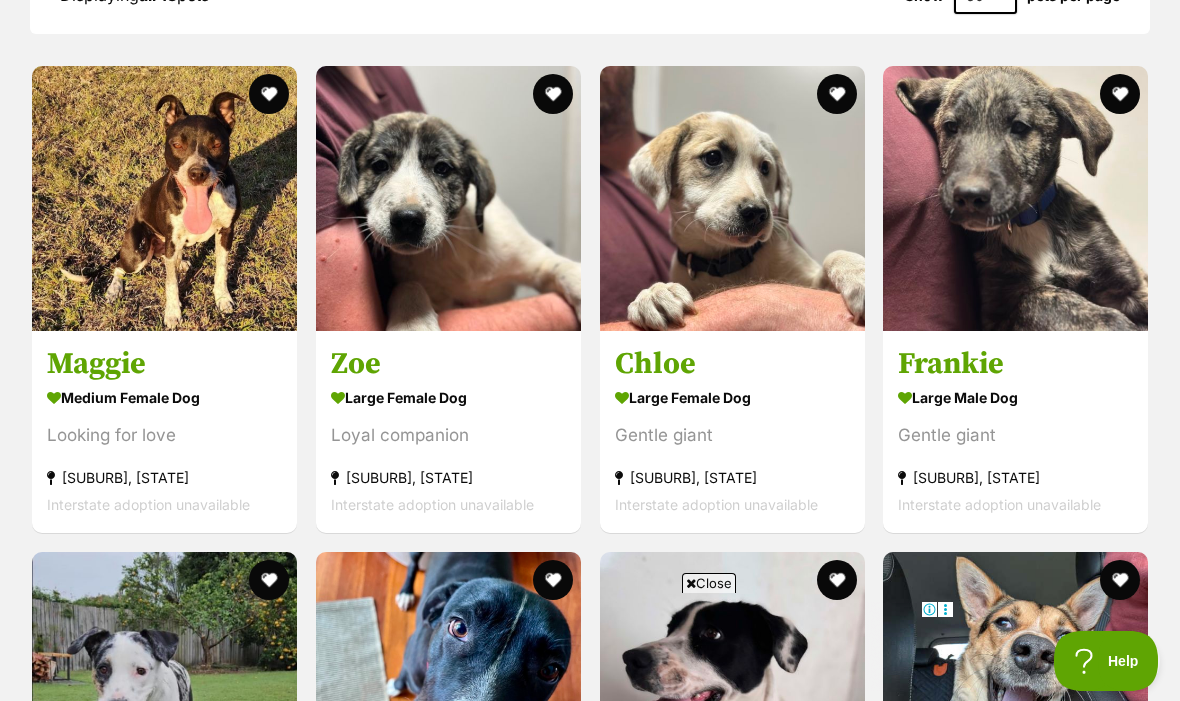 scroll, scrollTop: 1904, scrollLeft: 0, axis: vertical 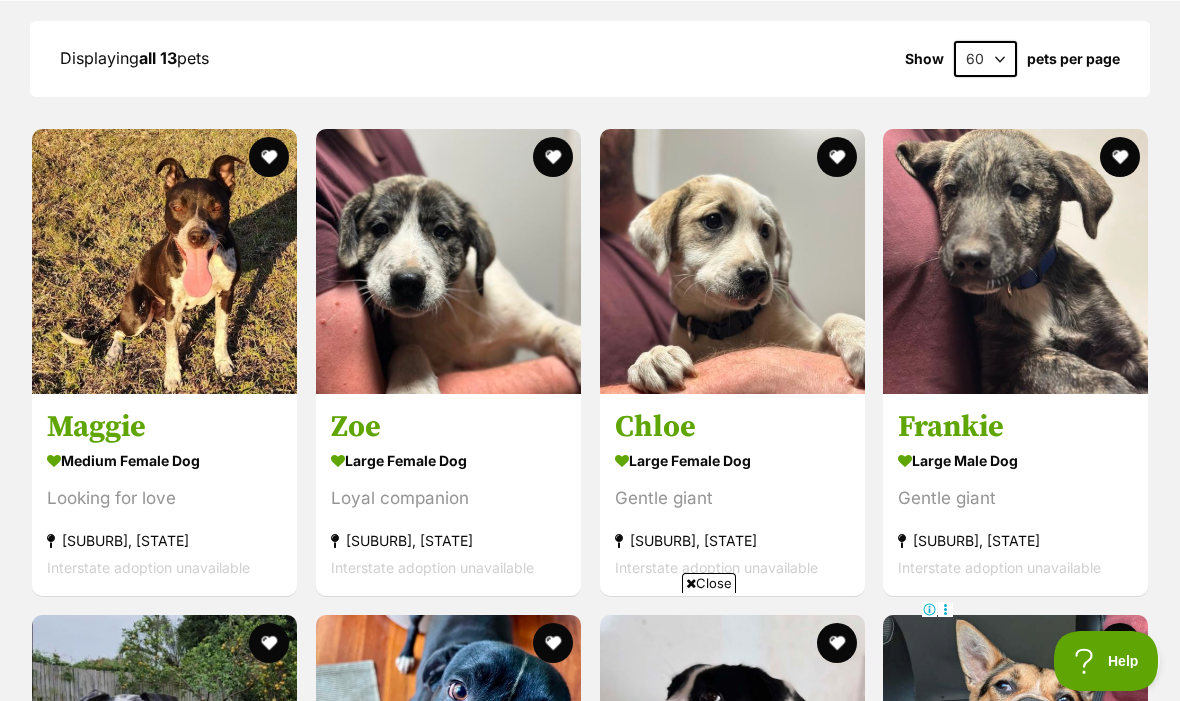 click at bounding box center [1015, 261] 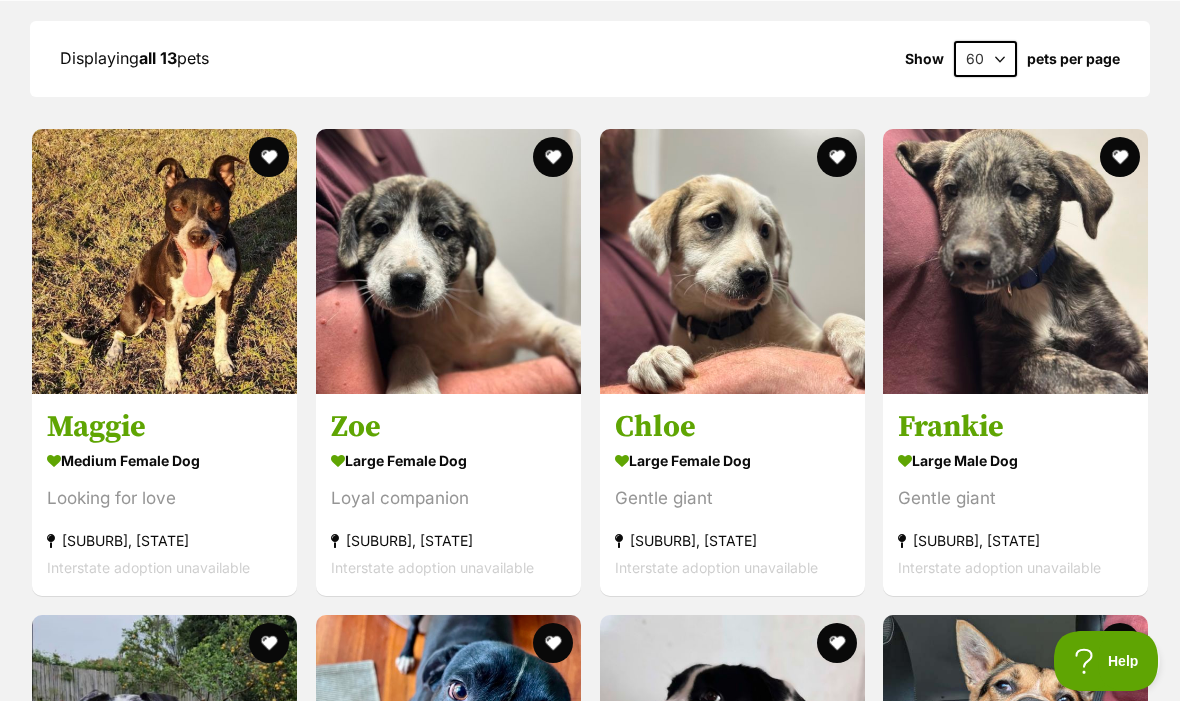 scroll, scrollTop: 1904, scrollLeft: 0, axis: vertical 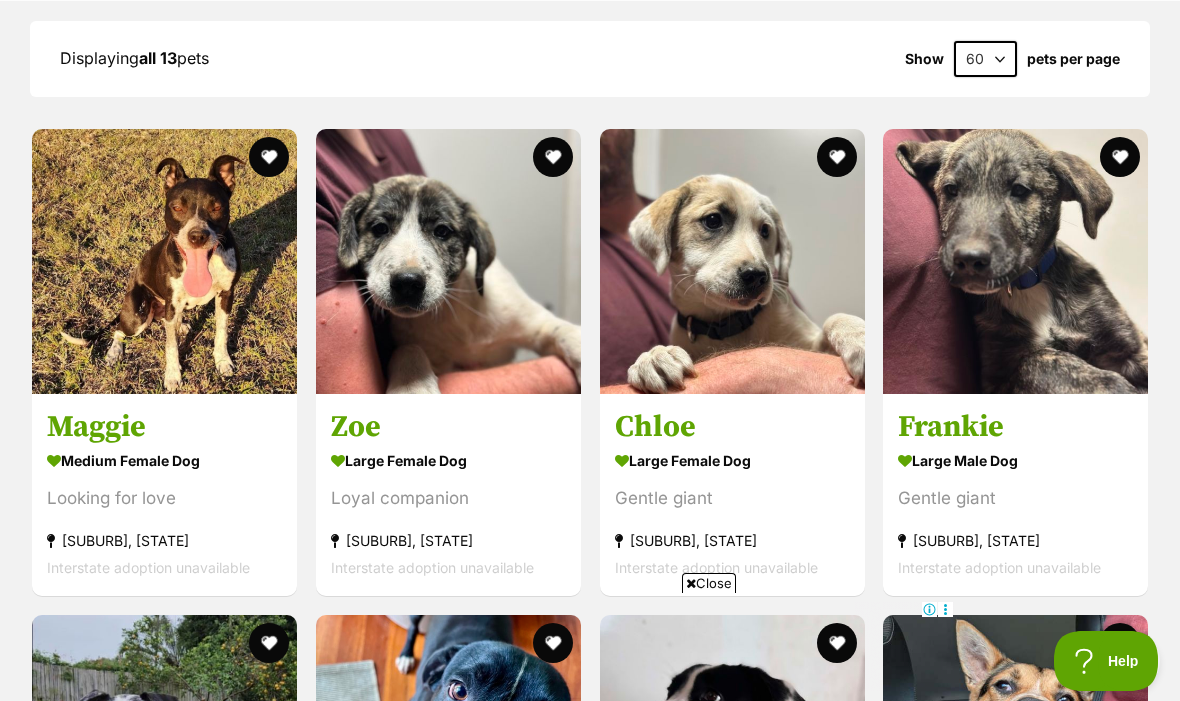 click at bounding box center [732, 261] 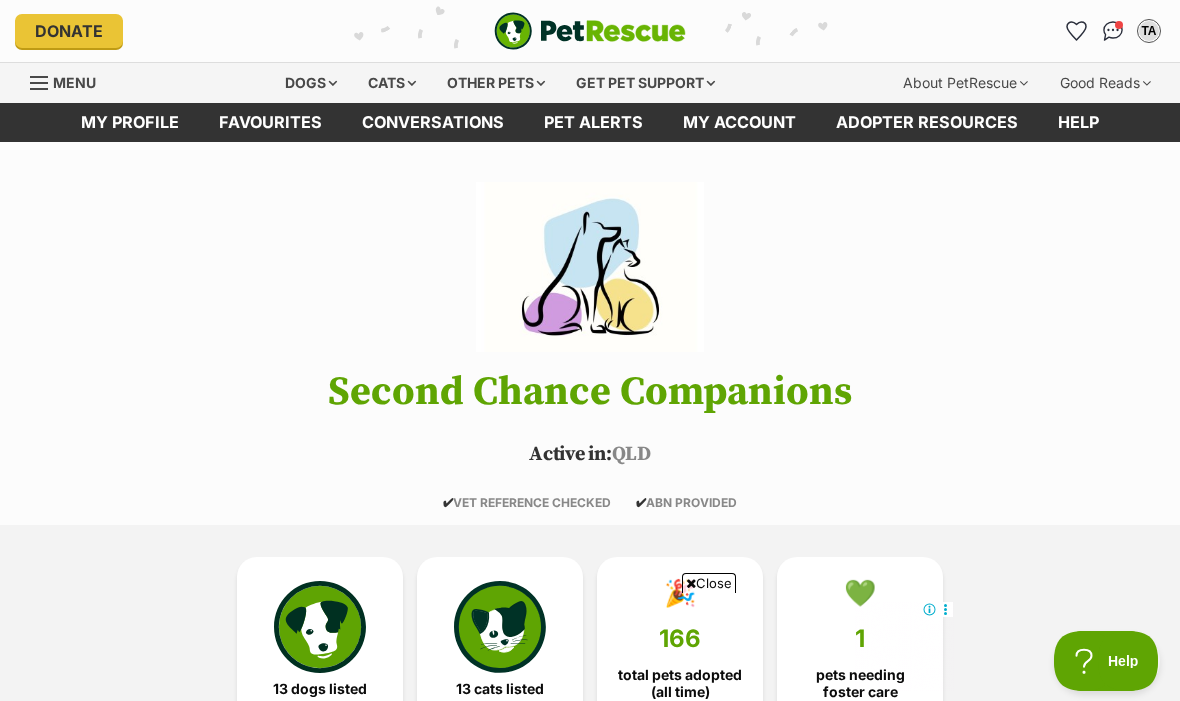 scroll, scrollTop: 1904, scrollLeft: 0, axis: vertical 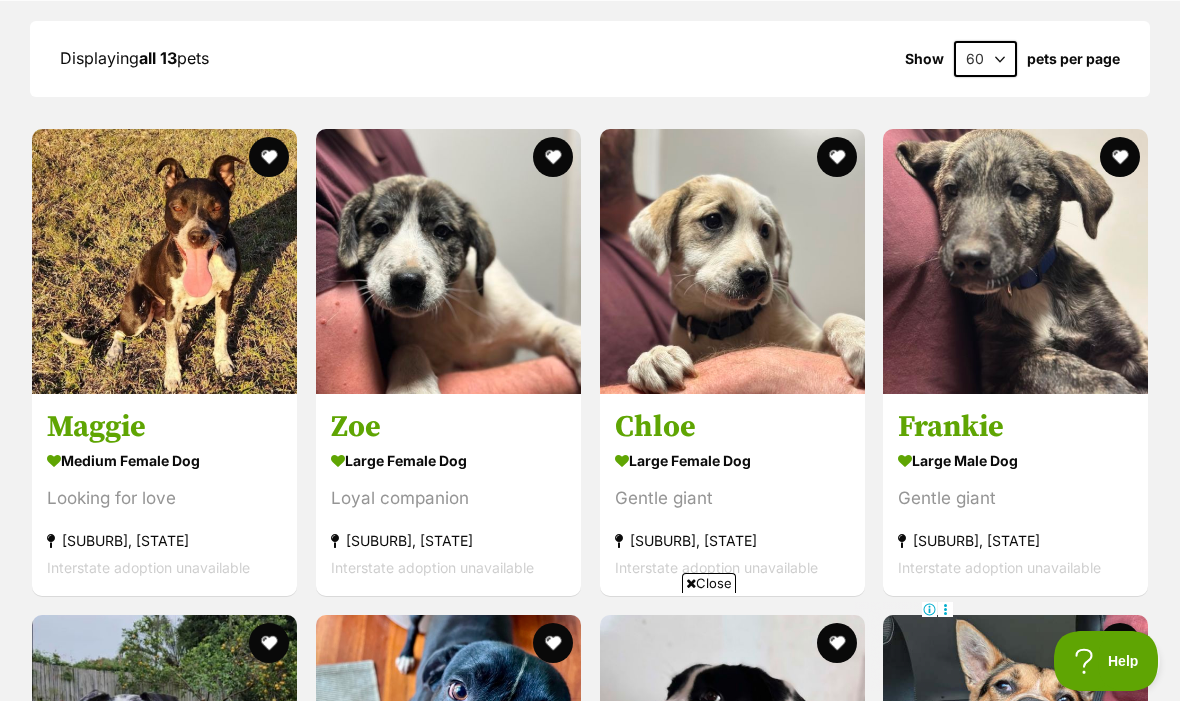 click at bounding box center [448, 261] 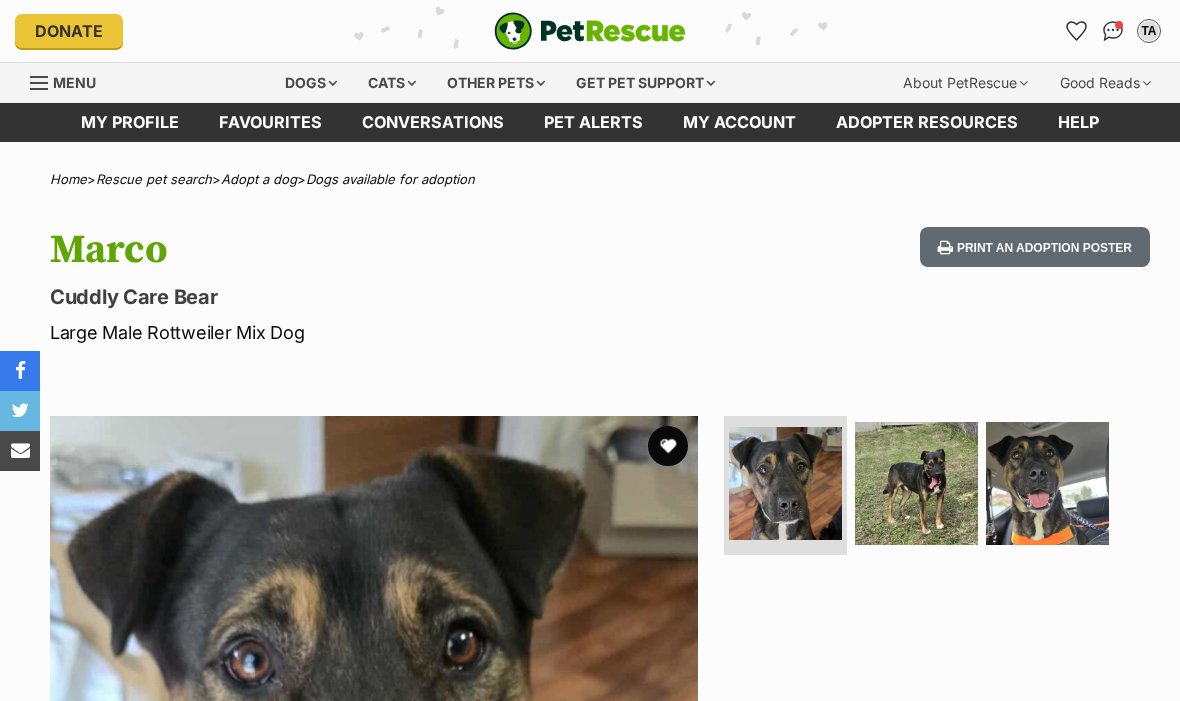 scroll, scrollTop: 0, scrollLeft: 0, axis: both 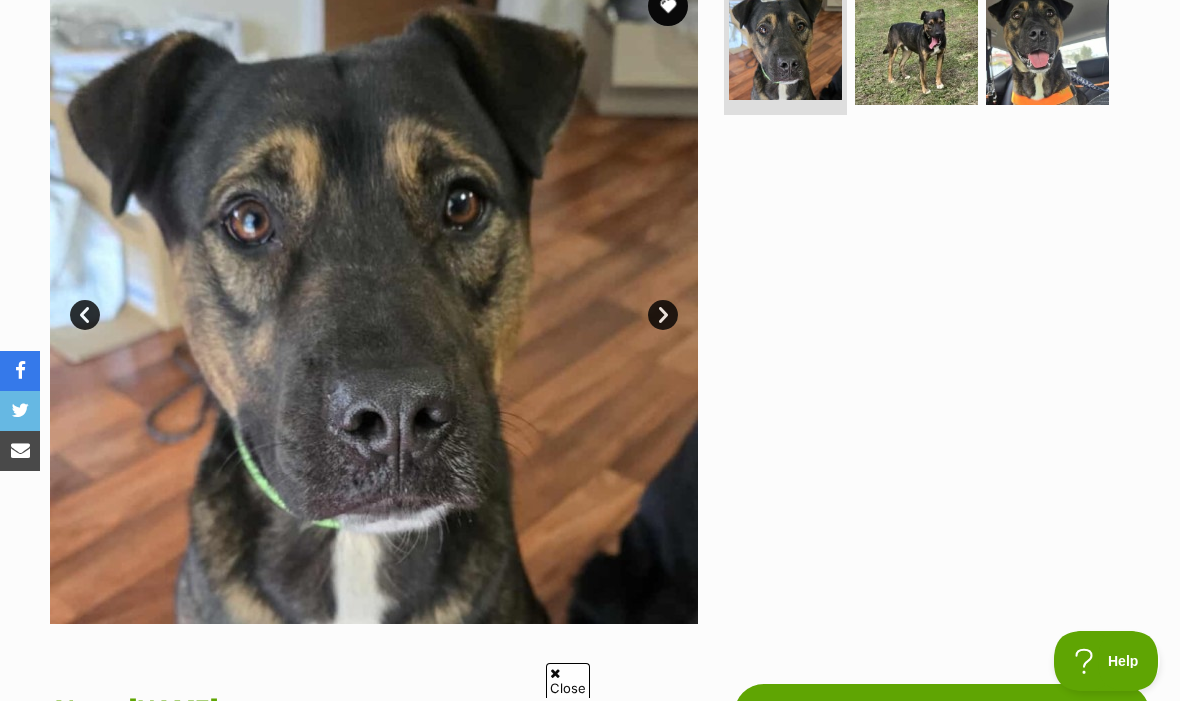 click at bounding box center (916, 43) 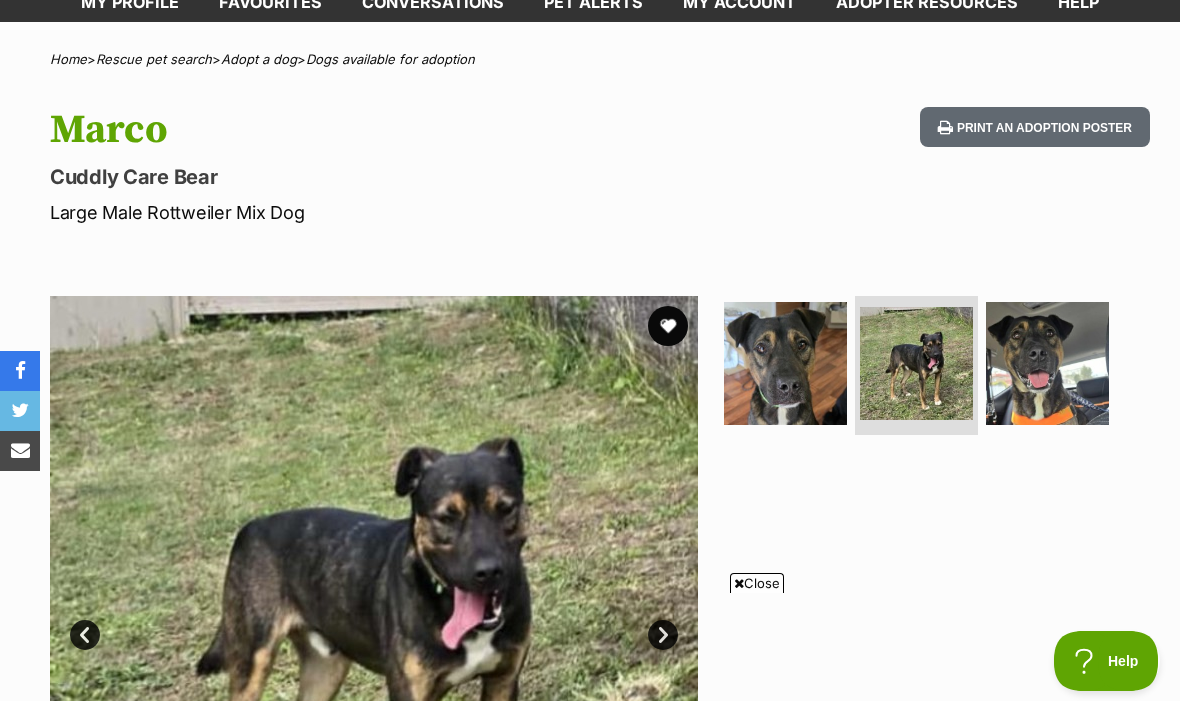 scroll, scrollTop: 98, scrollLeft: 0, axis: vertical 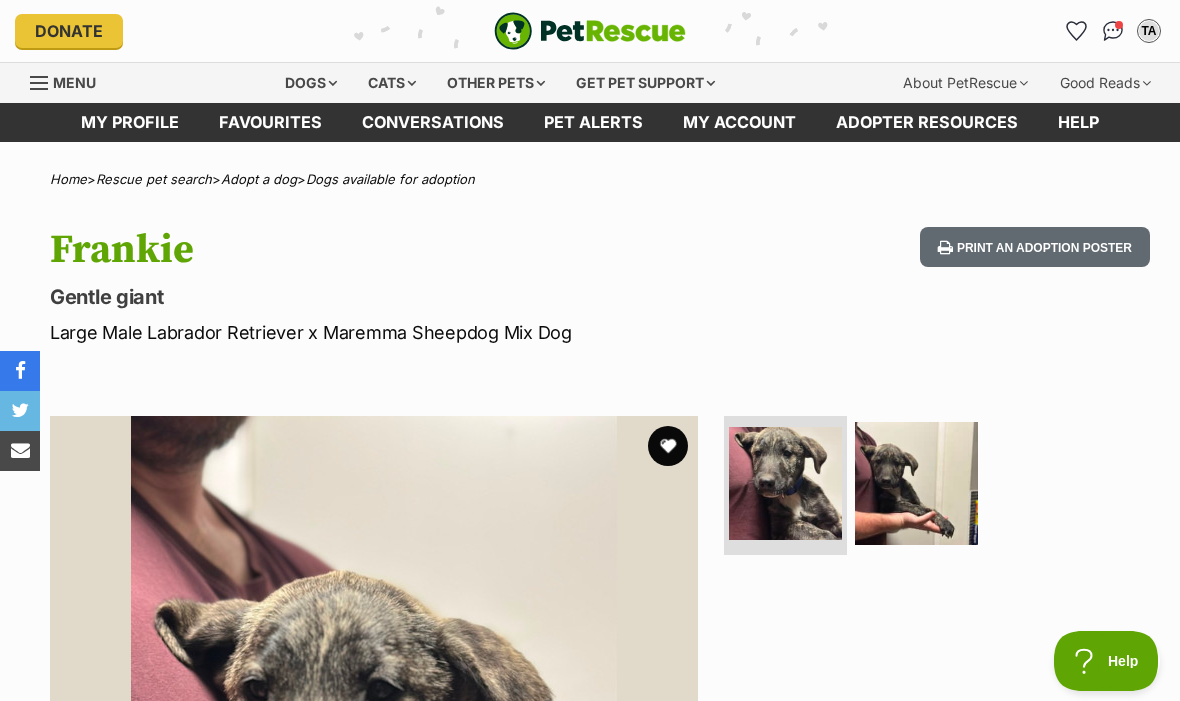 click at bounding box center (916, 483) 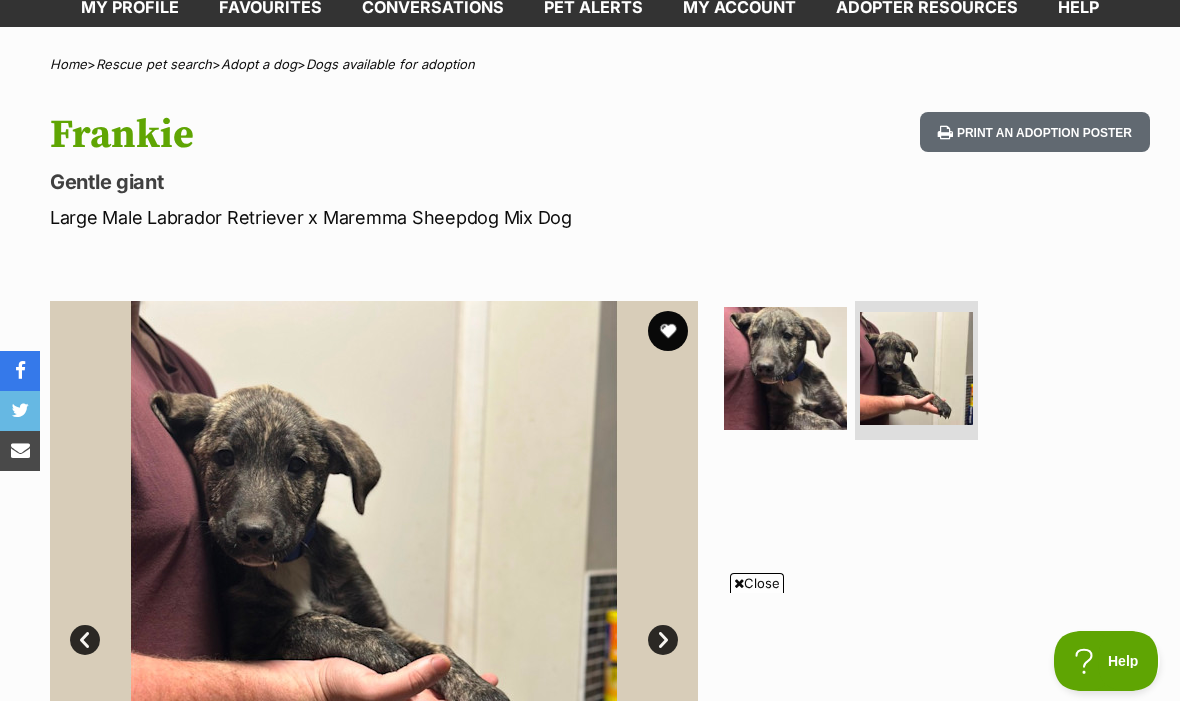 scroll, scrollTop: 104, scrollLeft: 0, axis: vertical 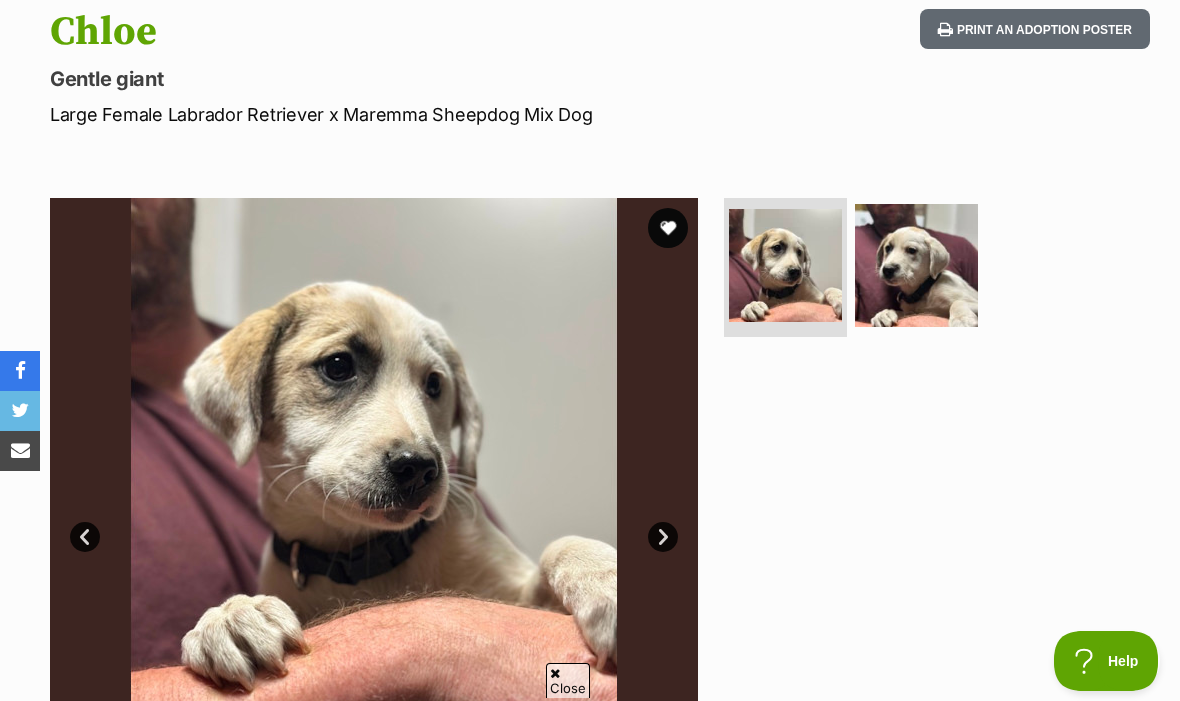 click at bounding box center [916, 265] 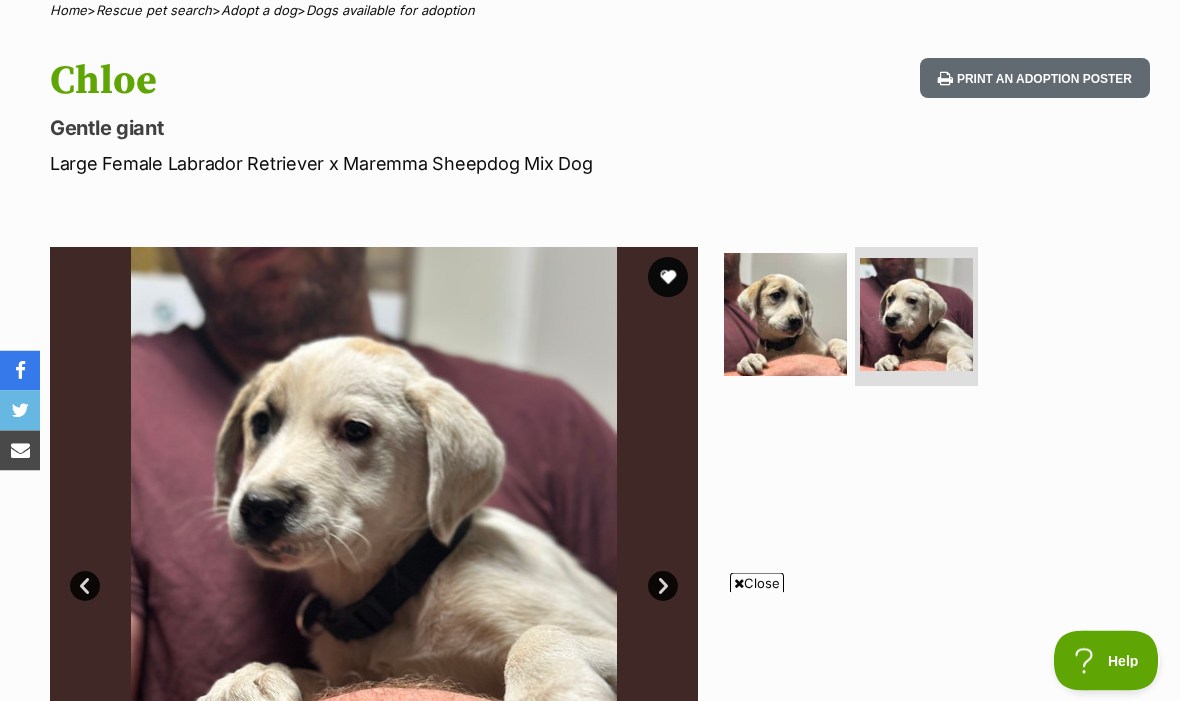 scroll, scrollTop: 0, scrollLeft: 0, axis: both 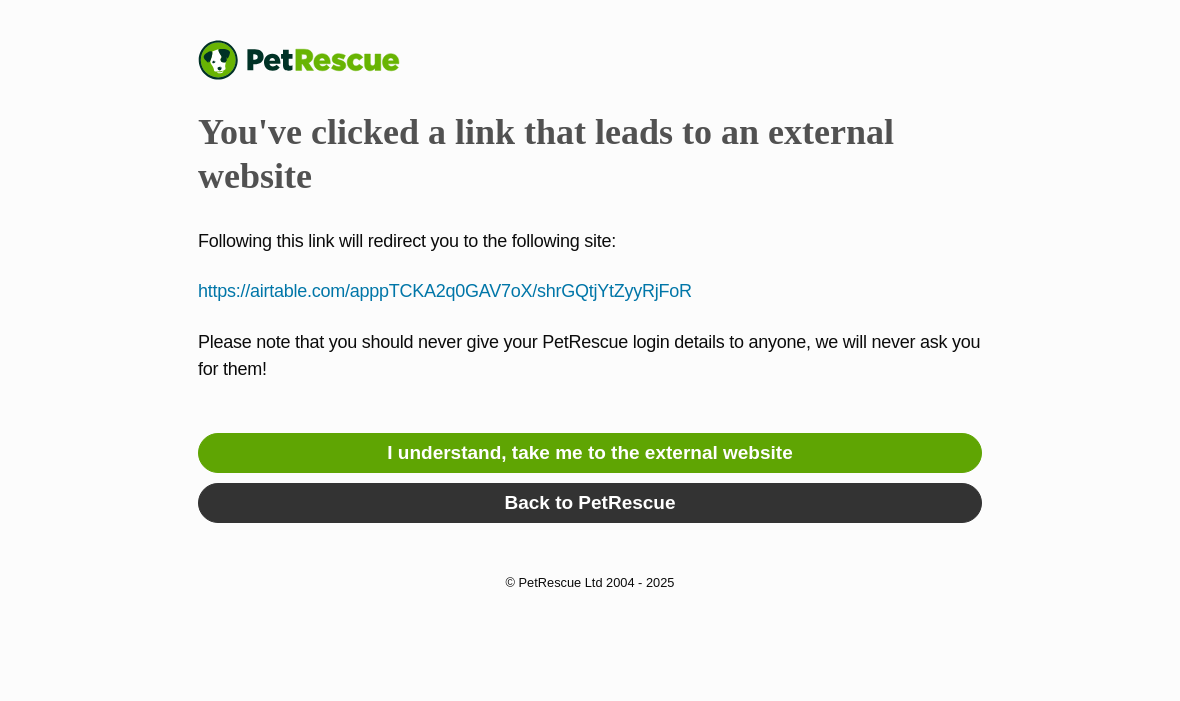 click on "I understand, take me to the external website" at bounding box center (590, 453) 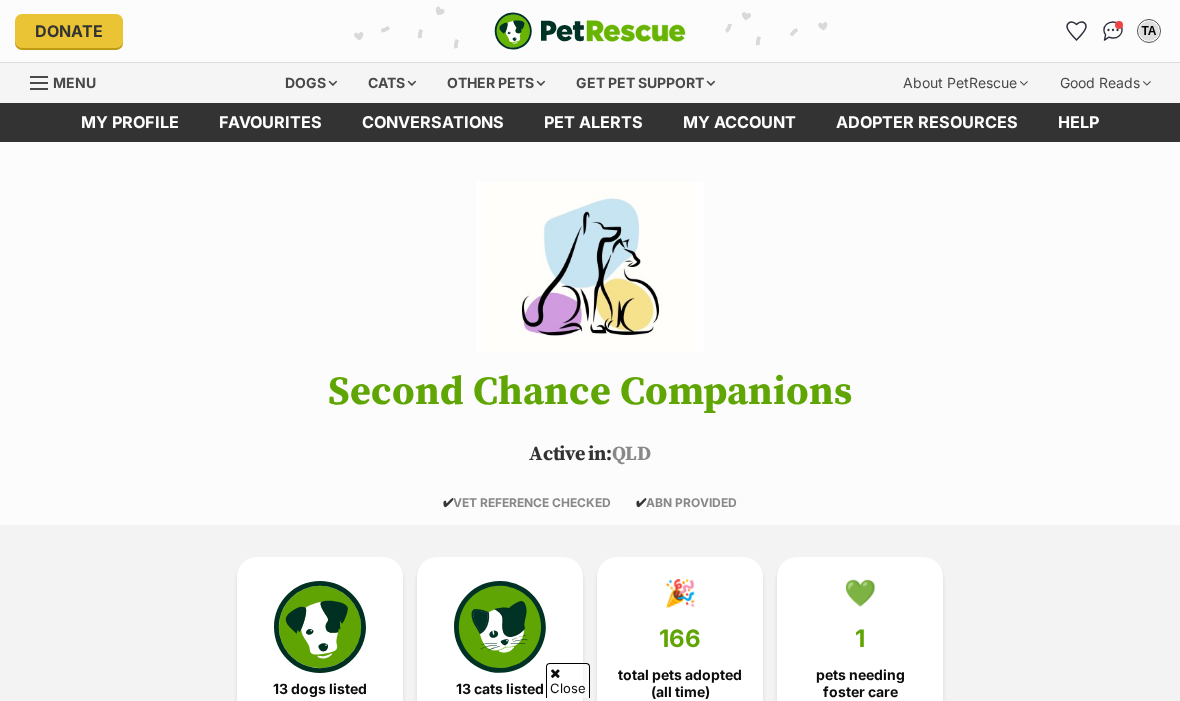 scroll, scrollTop: 1679, scrollLeft: 0, axis: vertical 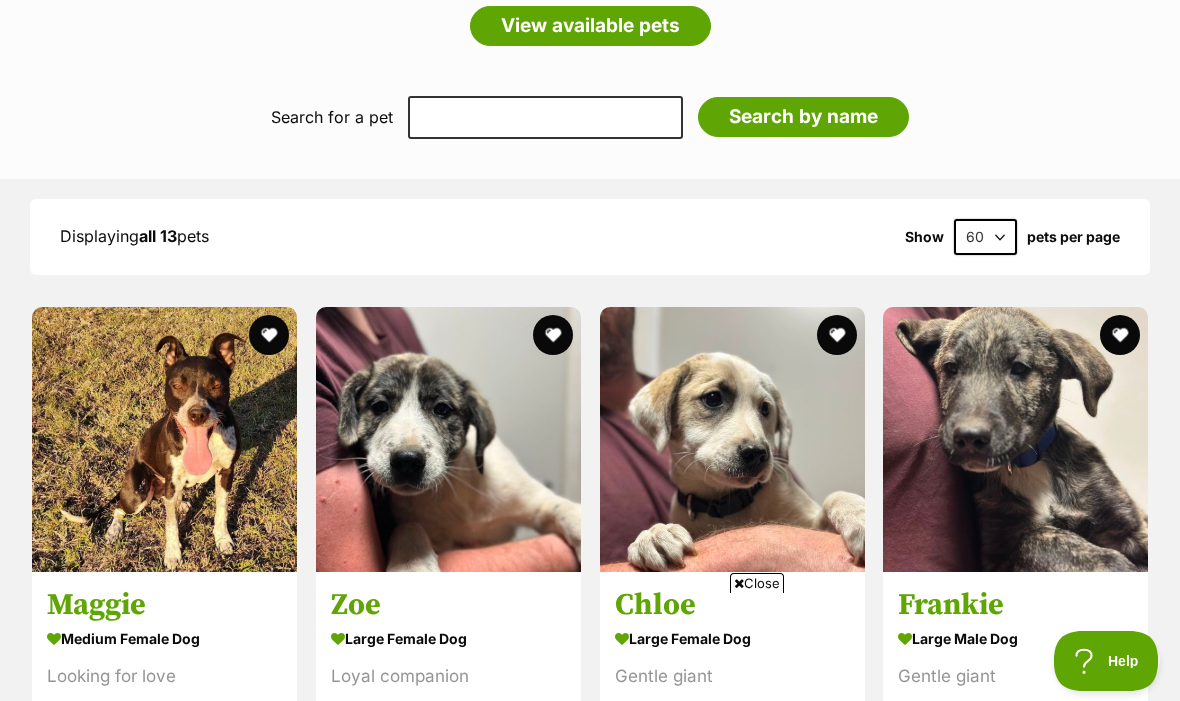 click at bounding box center (1015, 439) 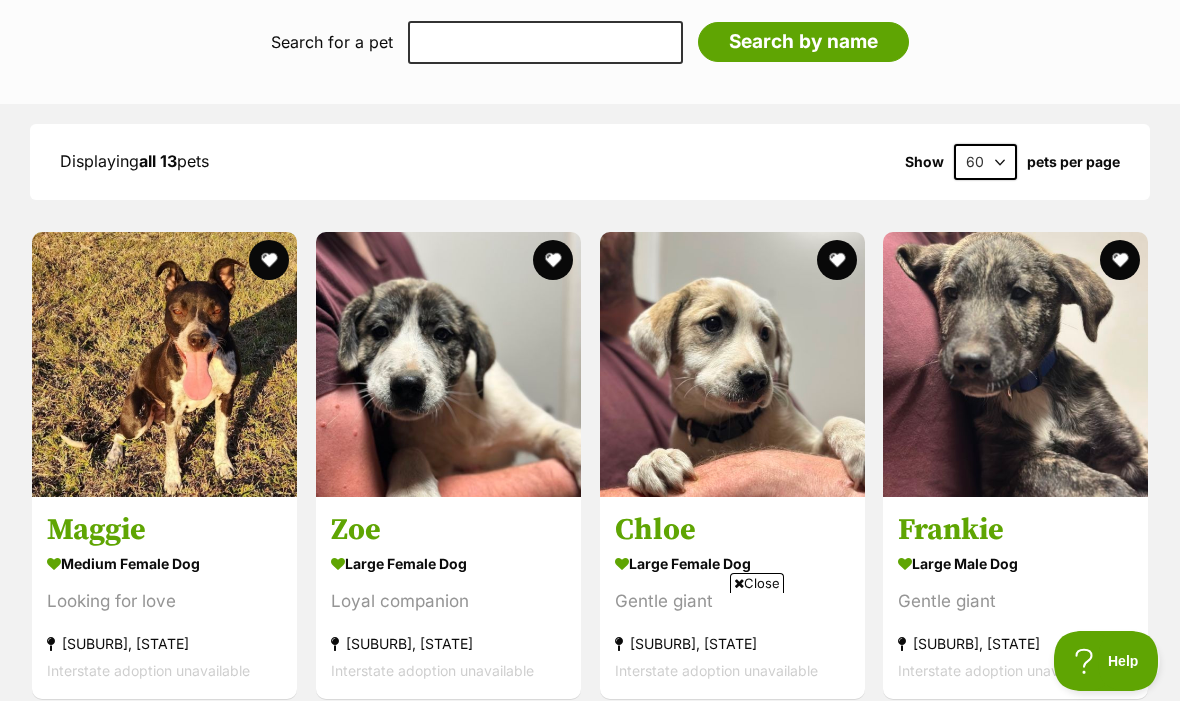 click at bounding box center (732, 364) 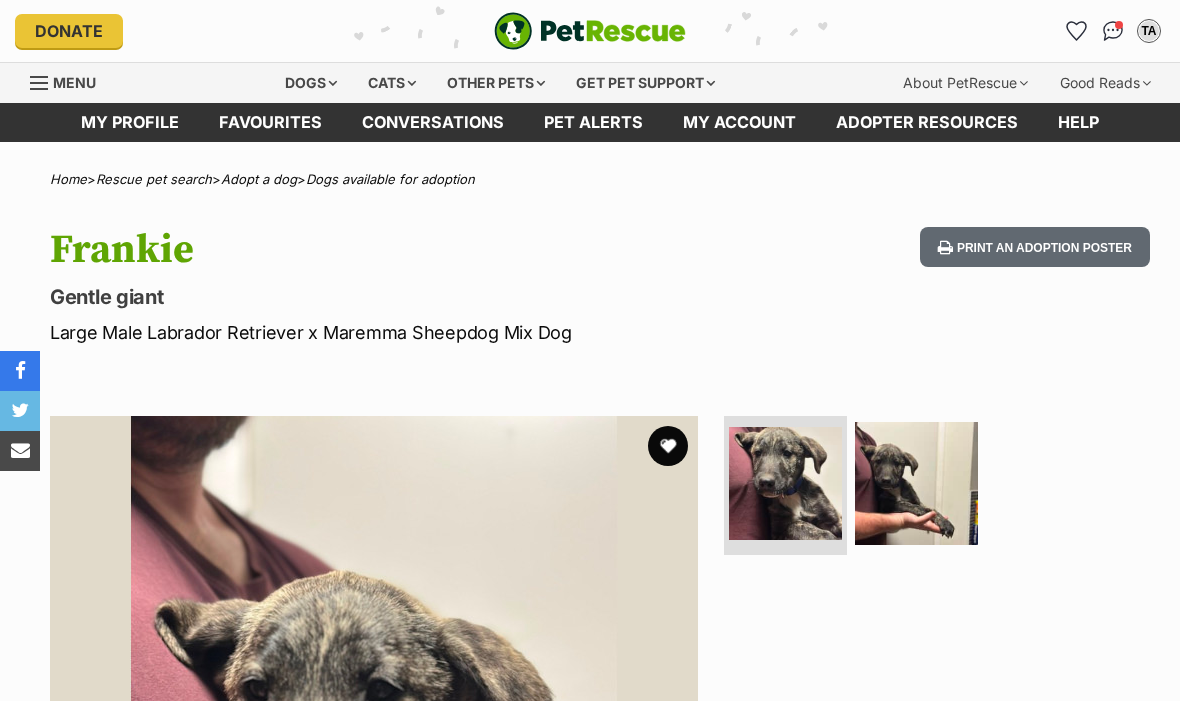 scroll, scrollTop: 0, scrollLeft: 0, axis: both 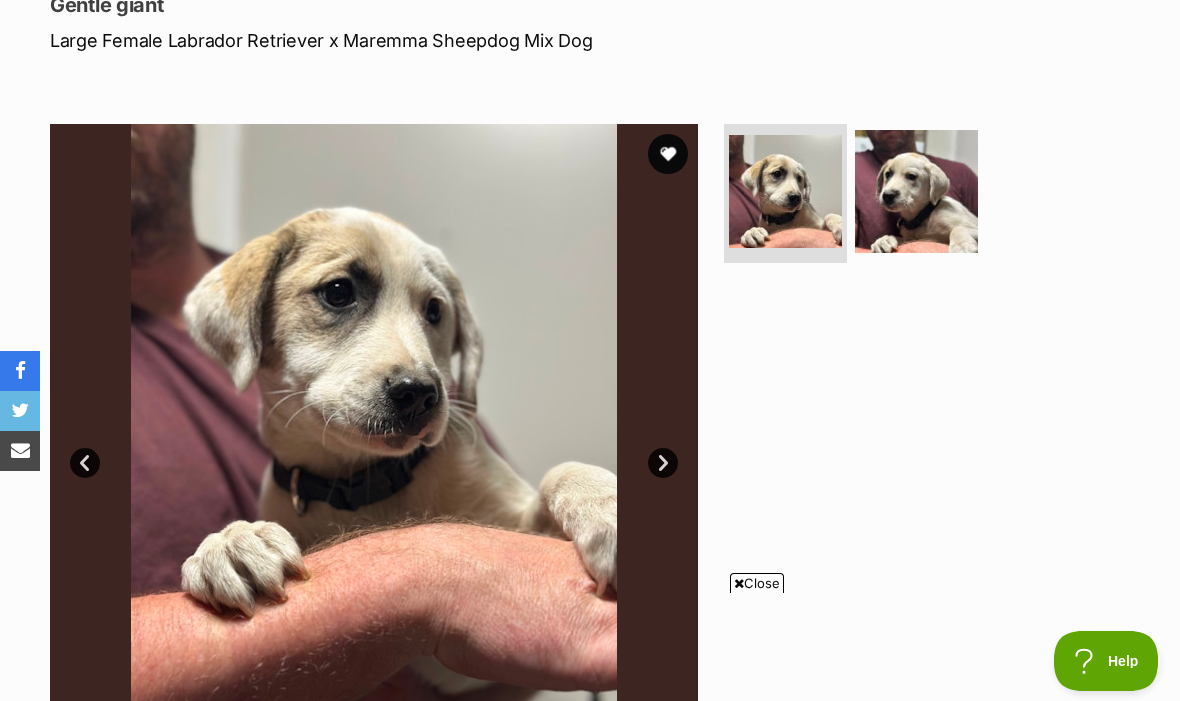 click at bounding box center (916, 191) 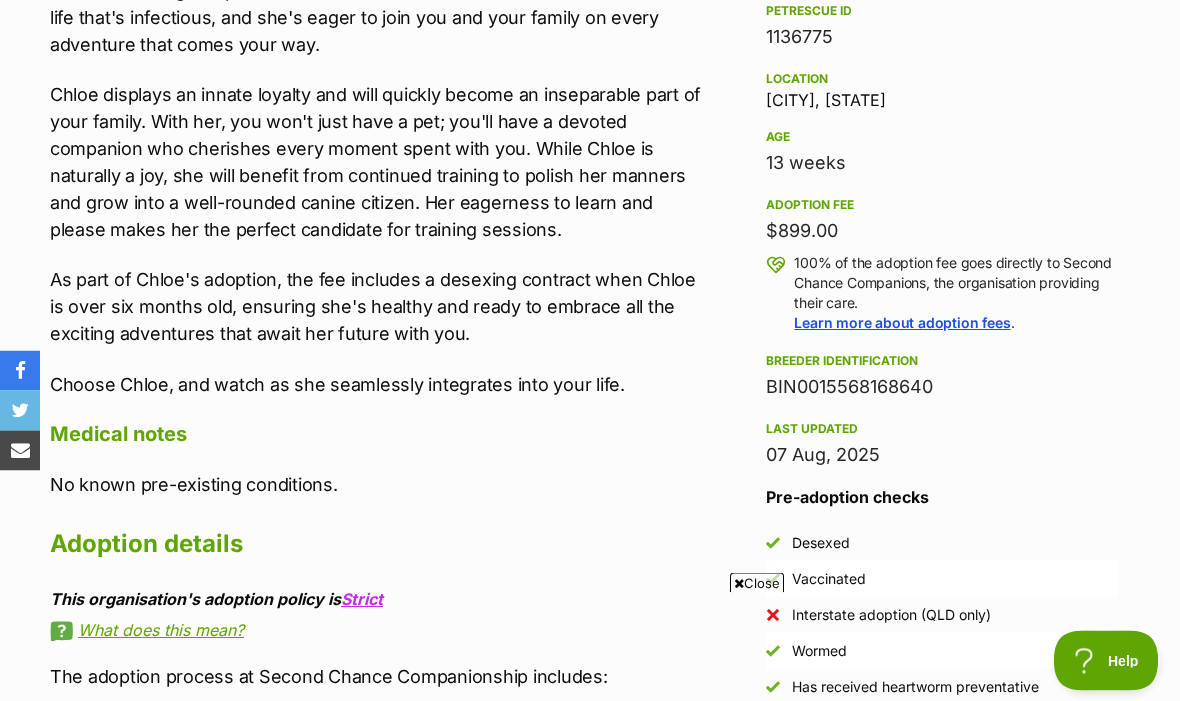 scroll, scrollTop: 1274, scrollLeft: 0, axis: vertical 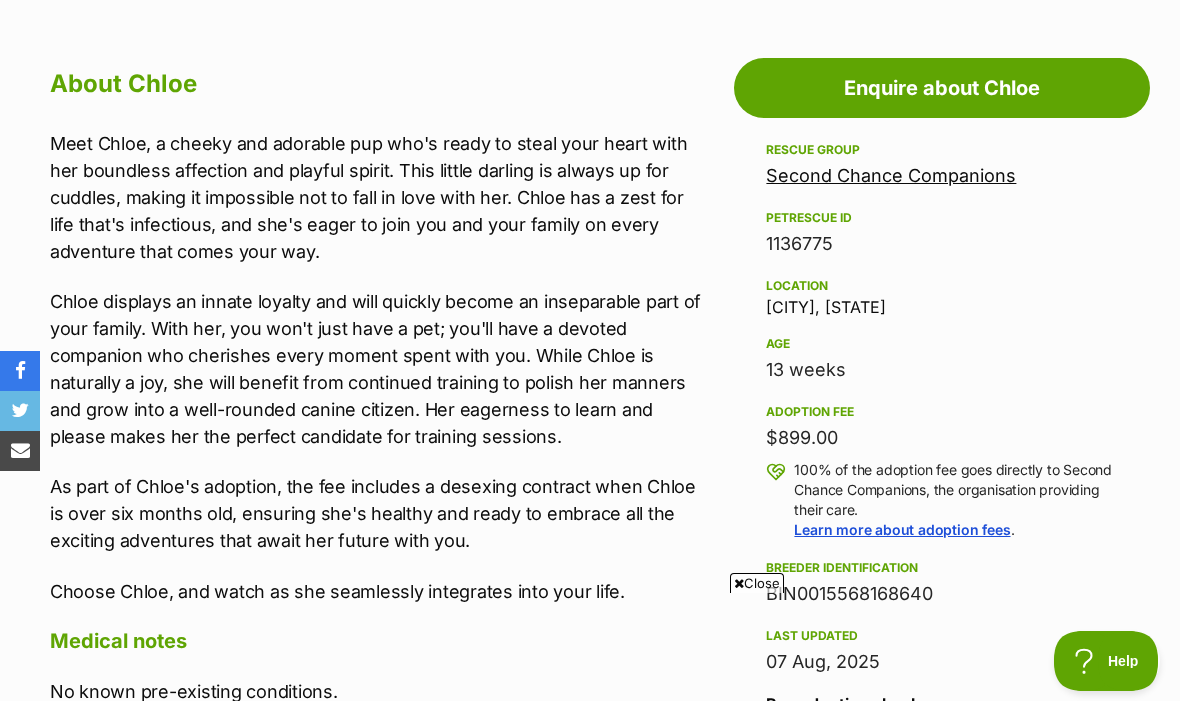 click on "Second Chance Companions" at bounding box center [891, 175] 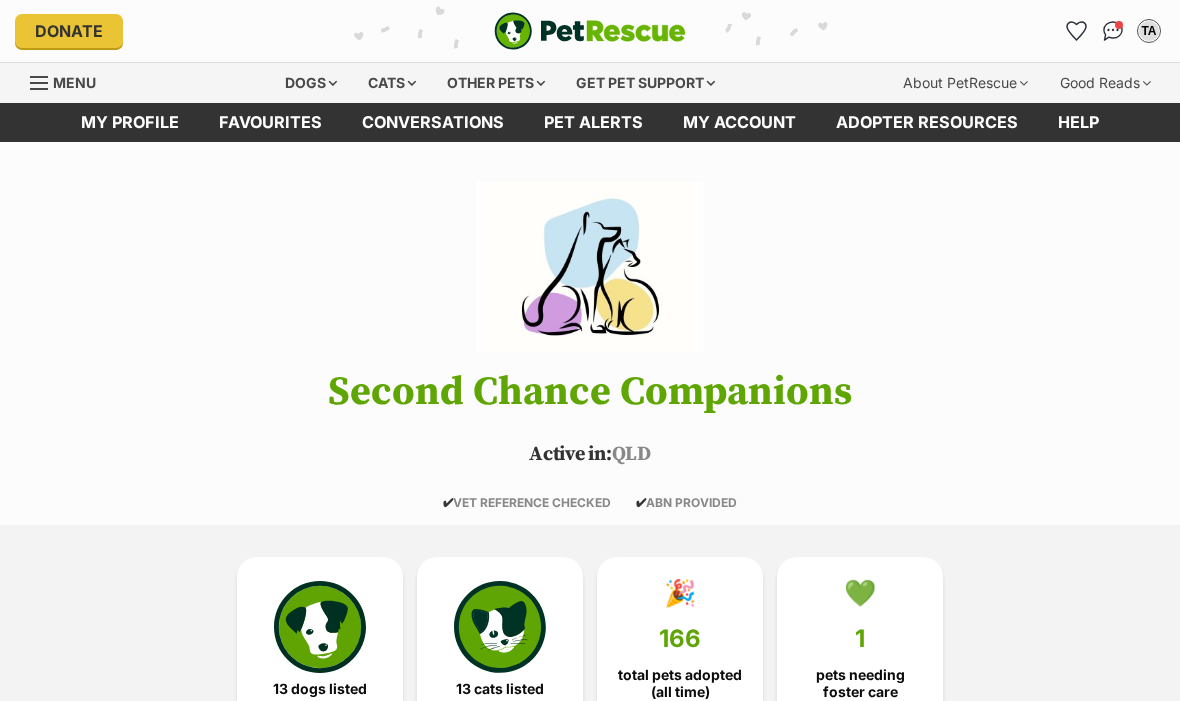 scroll, scrollTop: 0, scrollLeft: 0, axis: both 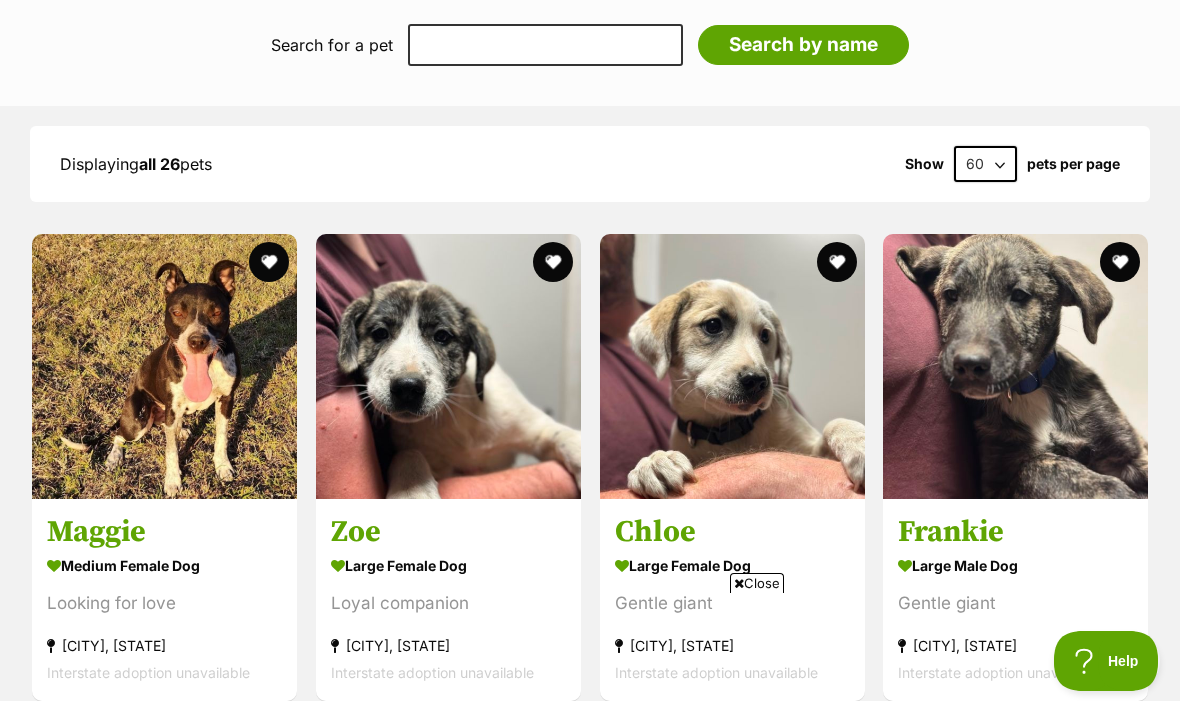 click at bounding box center (448, 366) 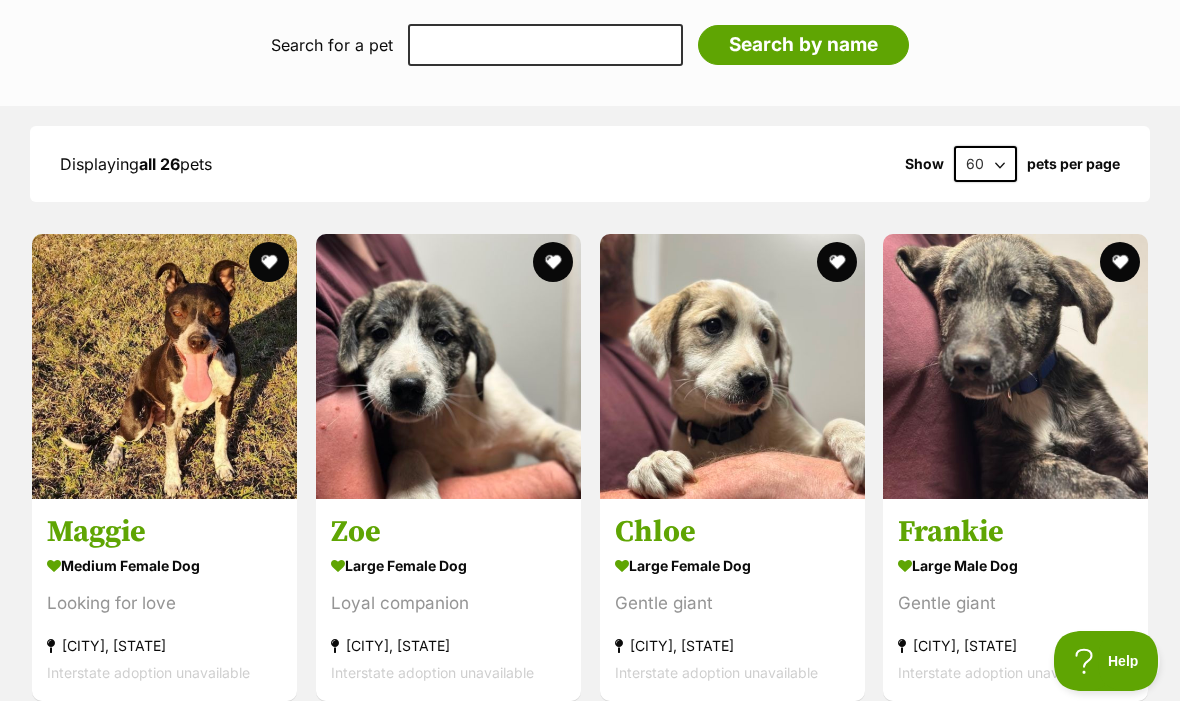 scroll, scrollTop: 1802, scrollLeft: 0, axis: vertical 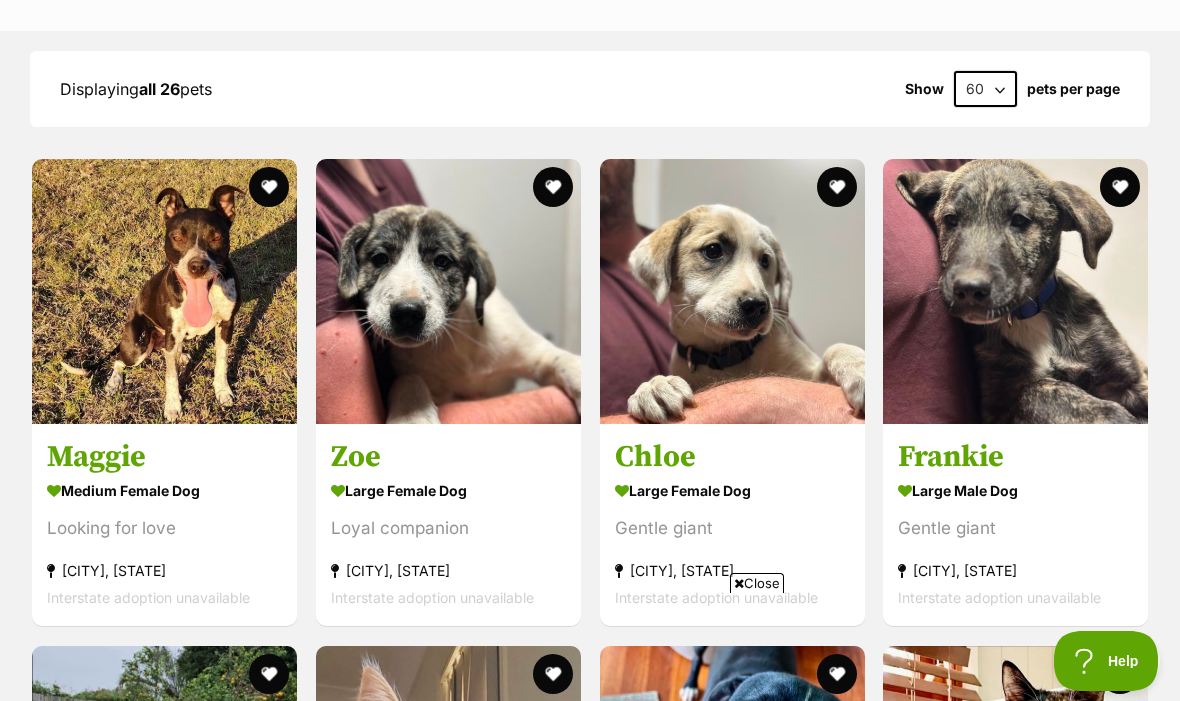 click at bounding box center (732, 291) 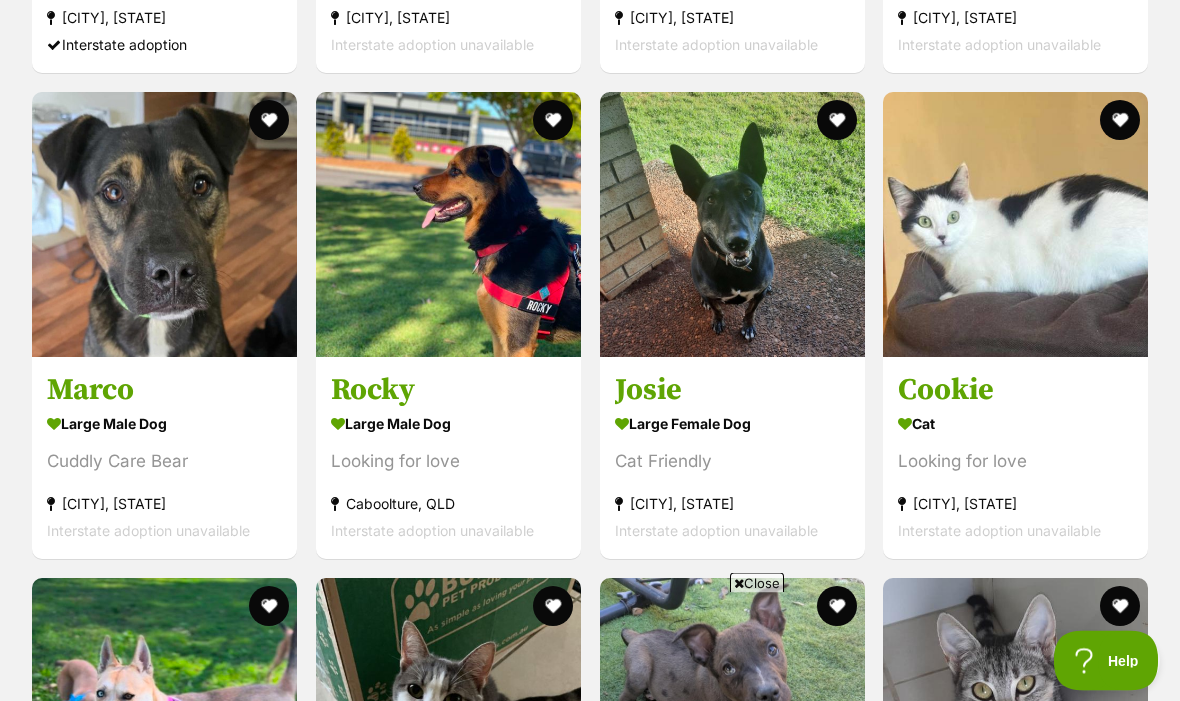 scroll, scrollTop: 3328, scrollLeft: 0, axis: vertical 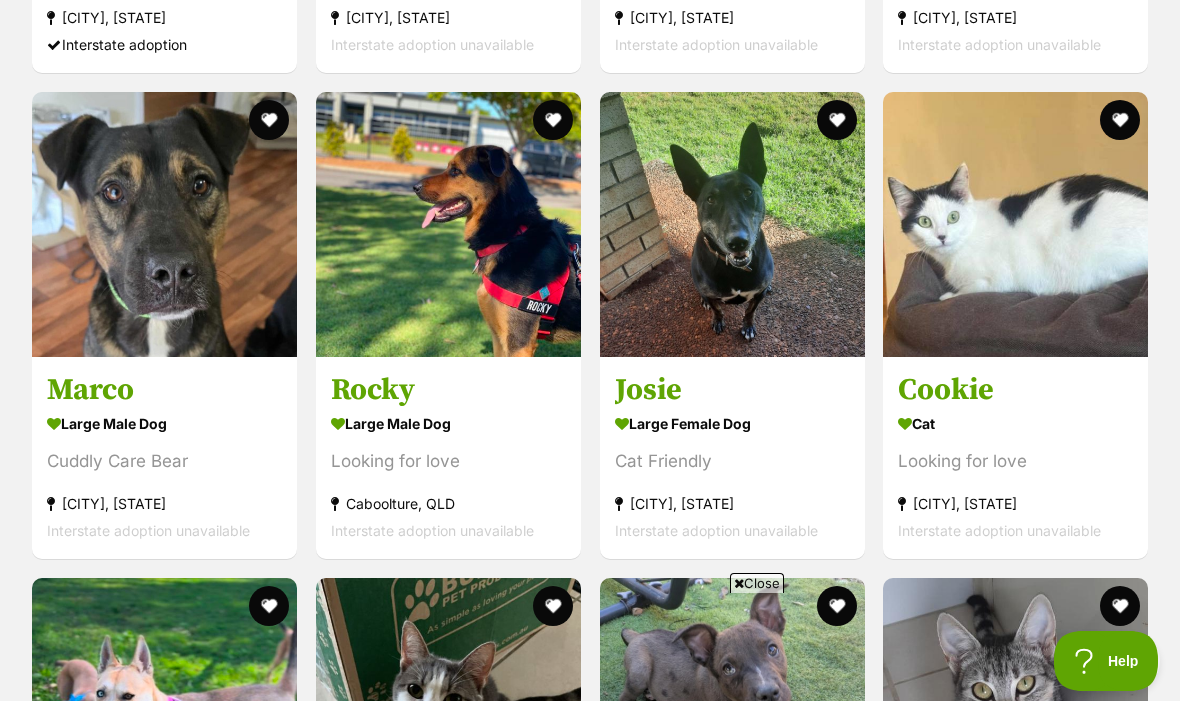 click at bounding box center [164, 224] 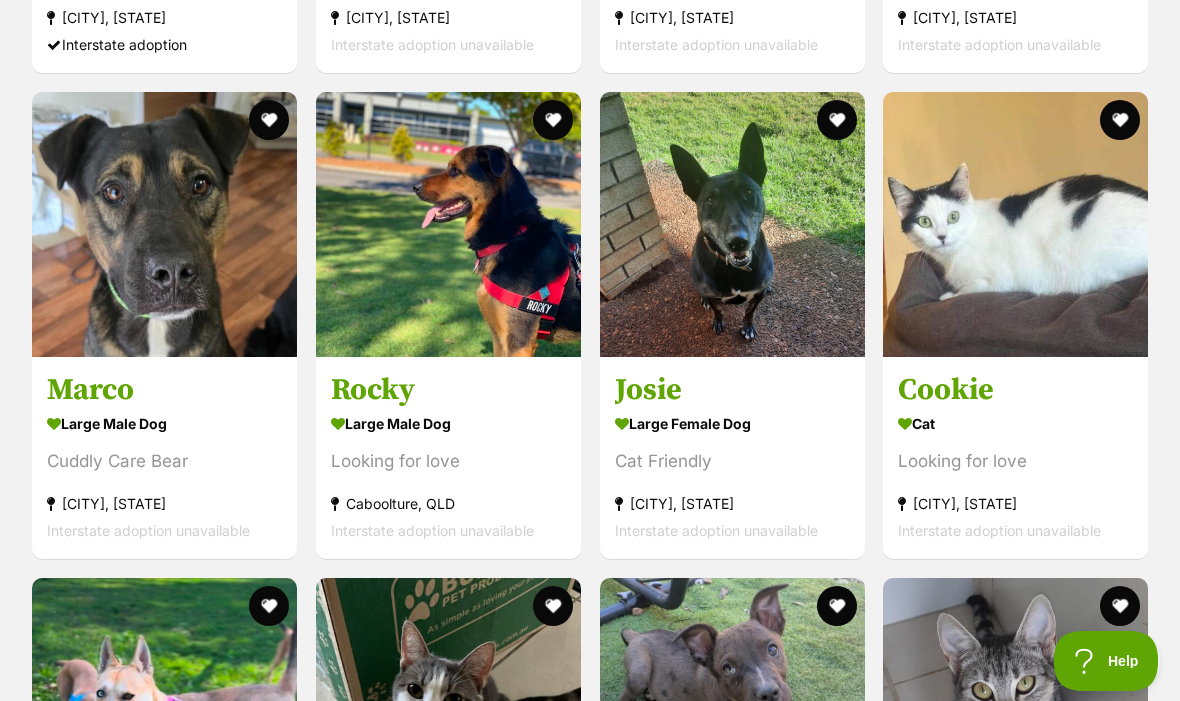 scroll, scrollTop: 3403, scrollLeft: 0, axis: vertical 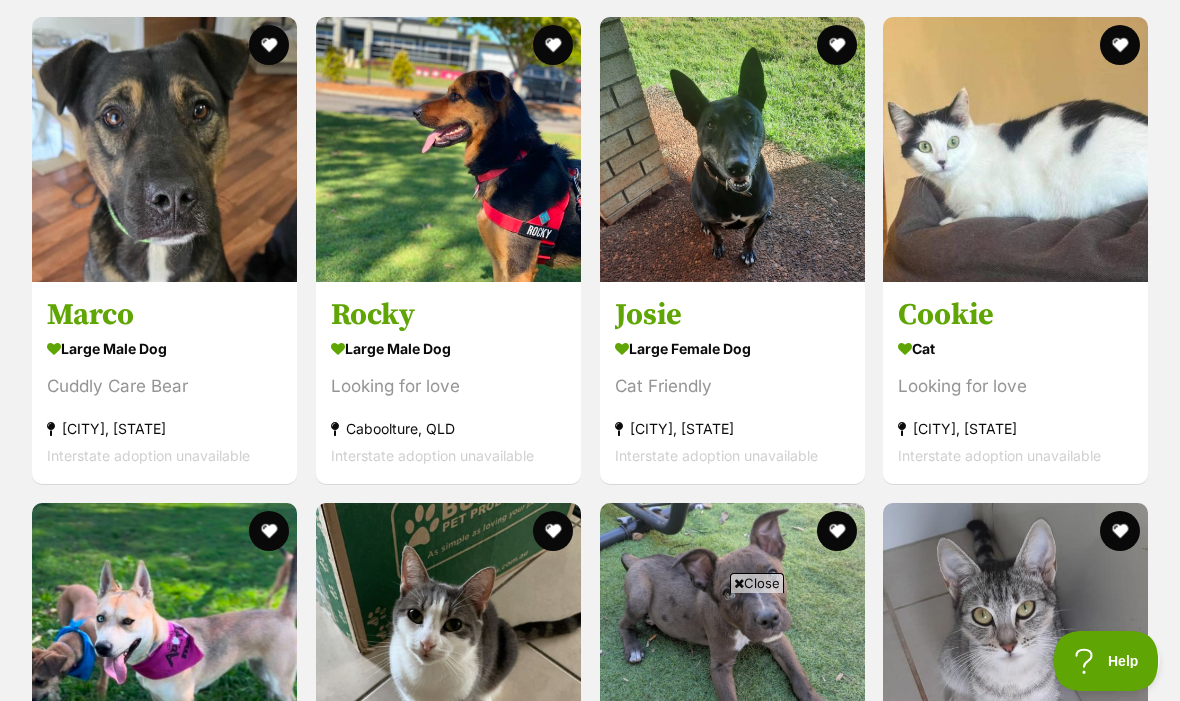click at bounding box center (448, 149) 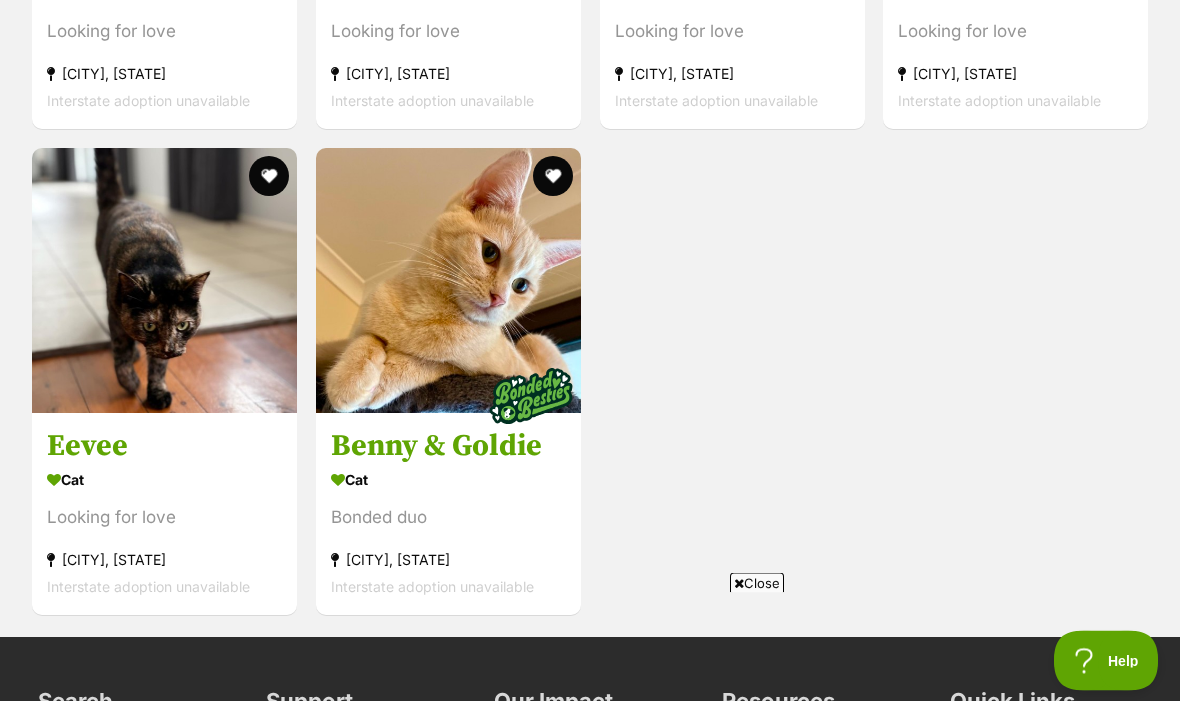 scroll, scrollTop: 4734, scrollLeft: 0, axis: vertical 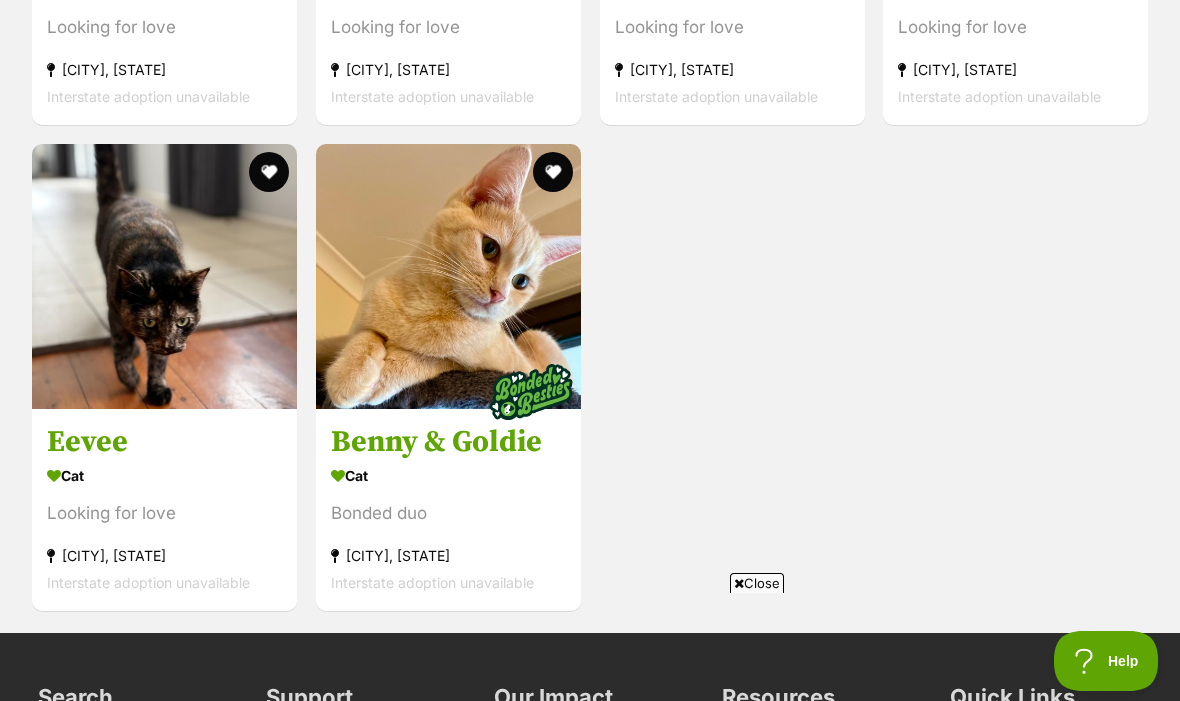 click at bounding box center [164, 276] 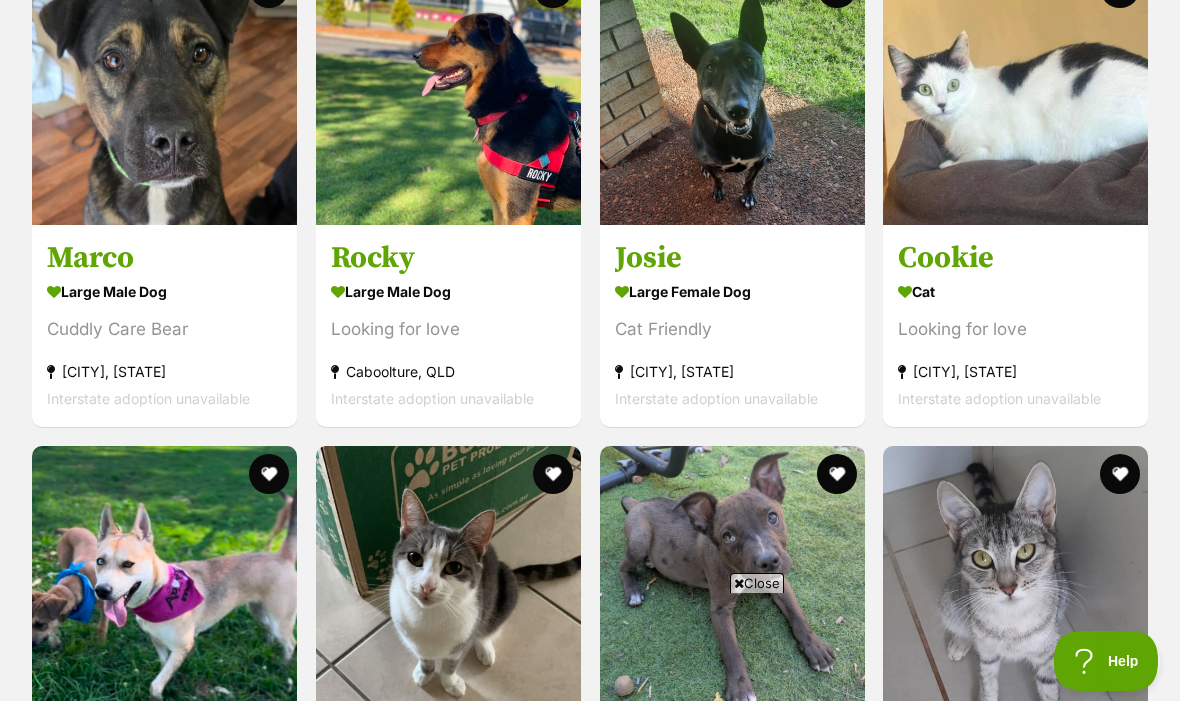 scroll, scrollTop: 3434, scrollLeft: 0, axis: vertical 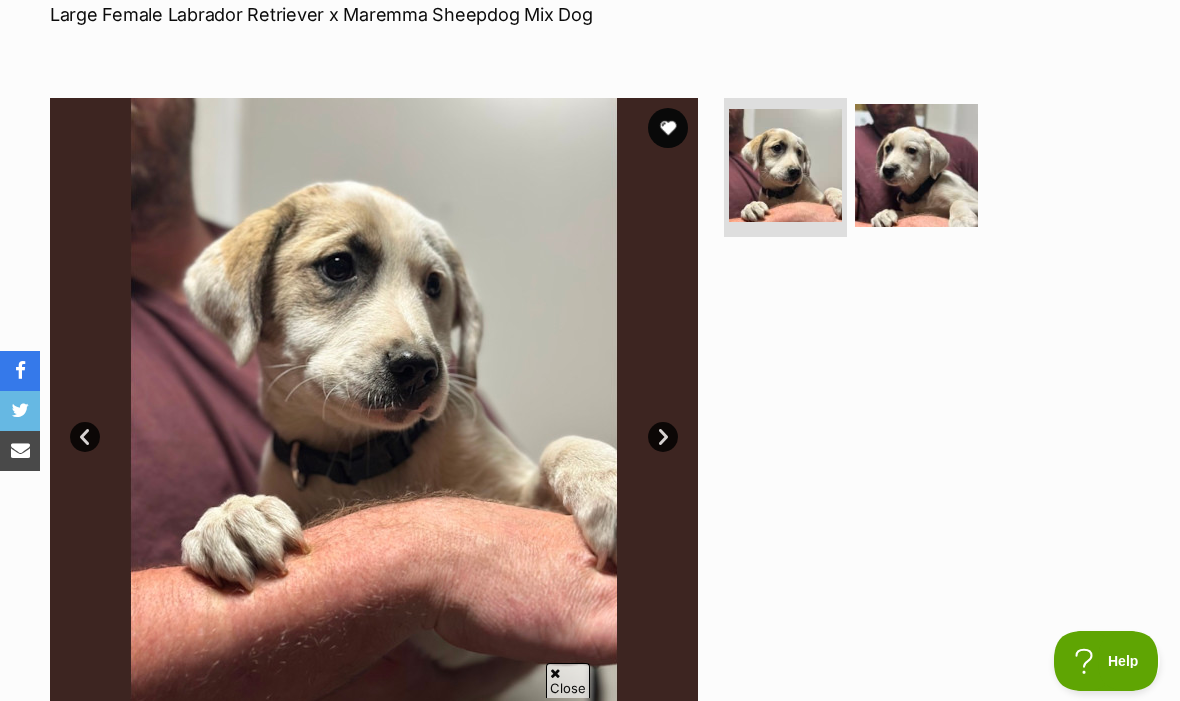 click at bounding box center (785, 165) 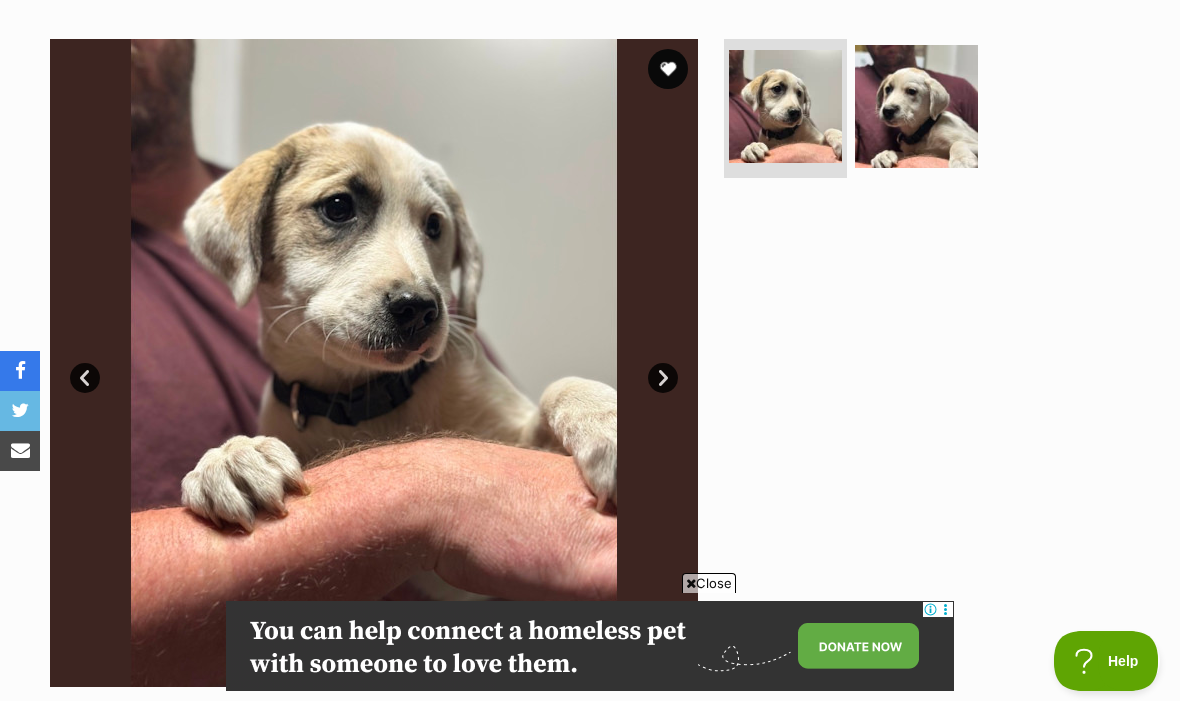 scroll, scrollTop: 370, scrollLeft: 0, axis: vertical 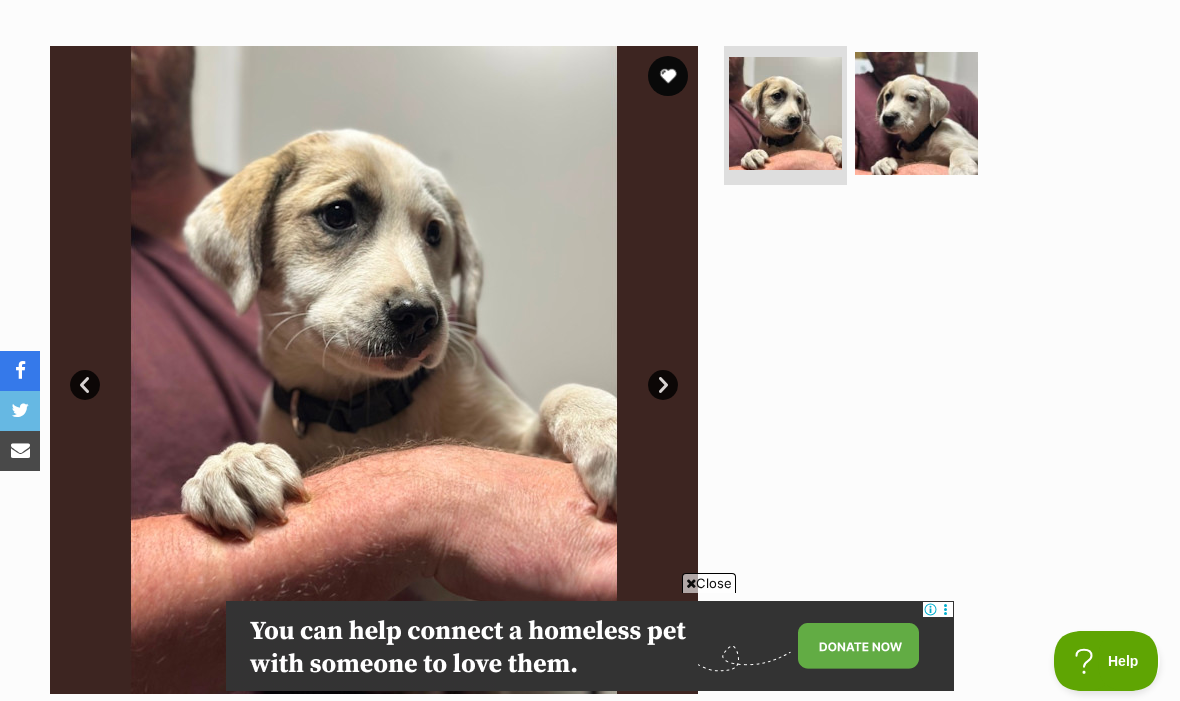 click at bounding box center (916, 113) 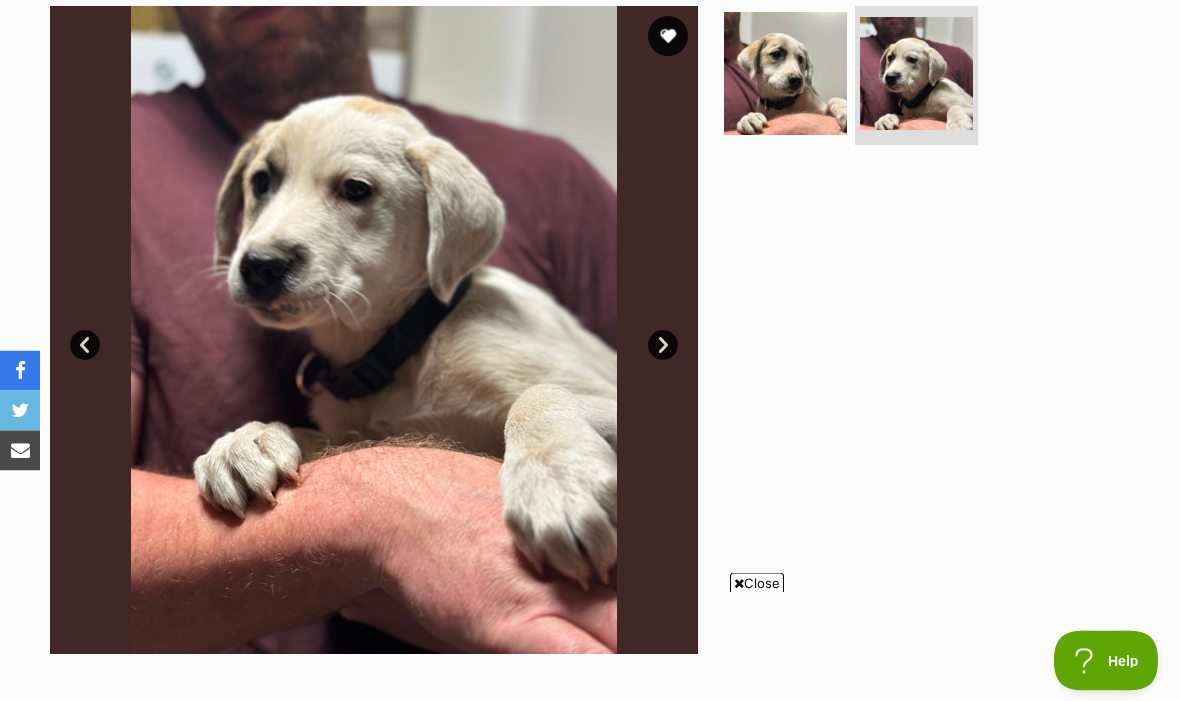 scroll, scrollTop: 385, scrollLeft: 0, axis: vertical 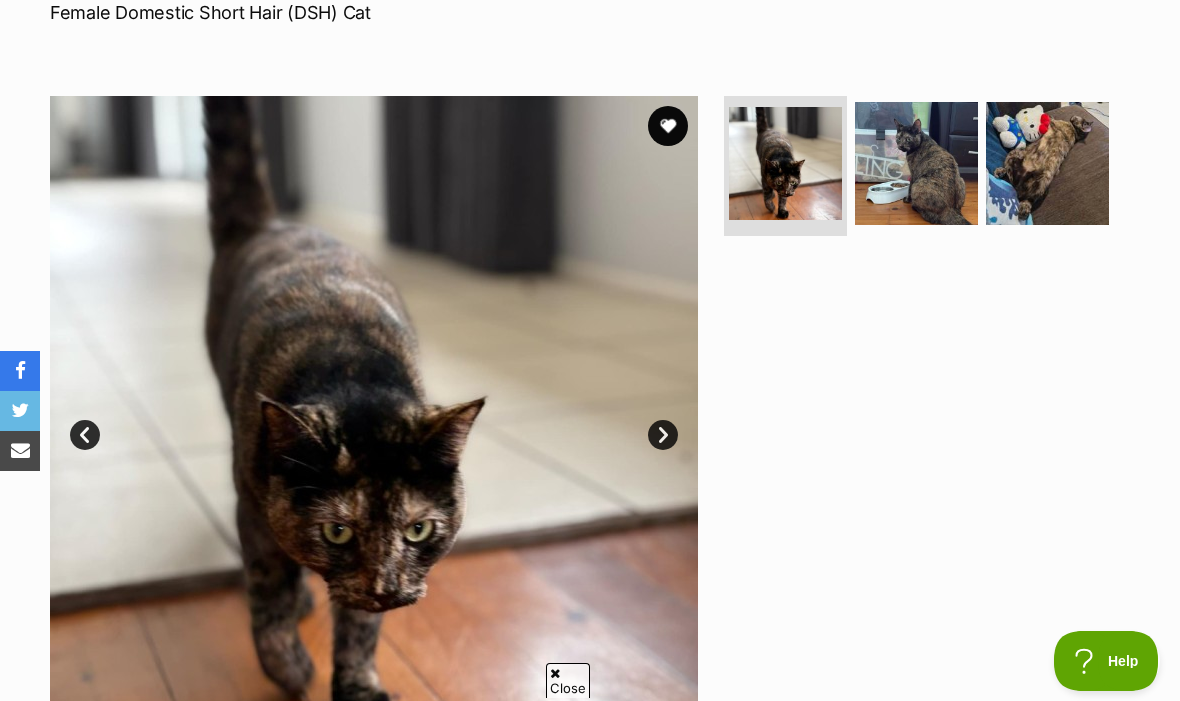 click at bounding box center (916, 163) 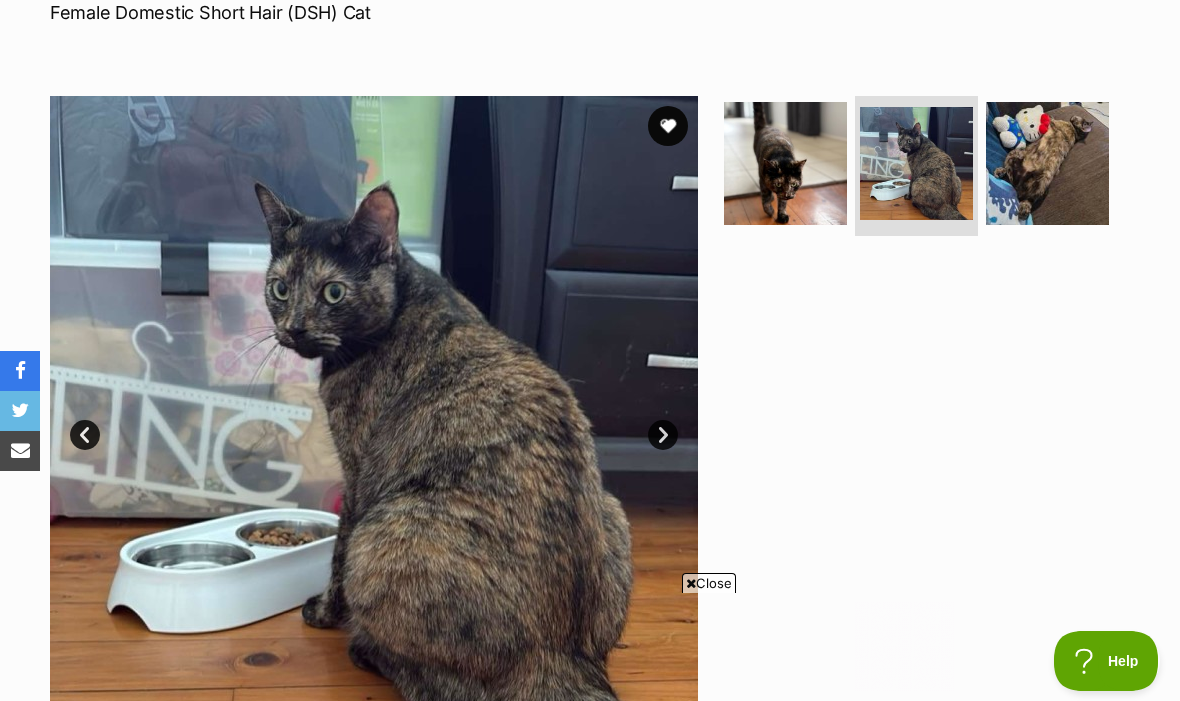 scroll, scrollTop: 0, scrollLeft: 0, axis: both 